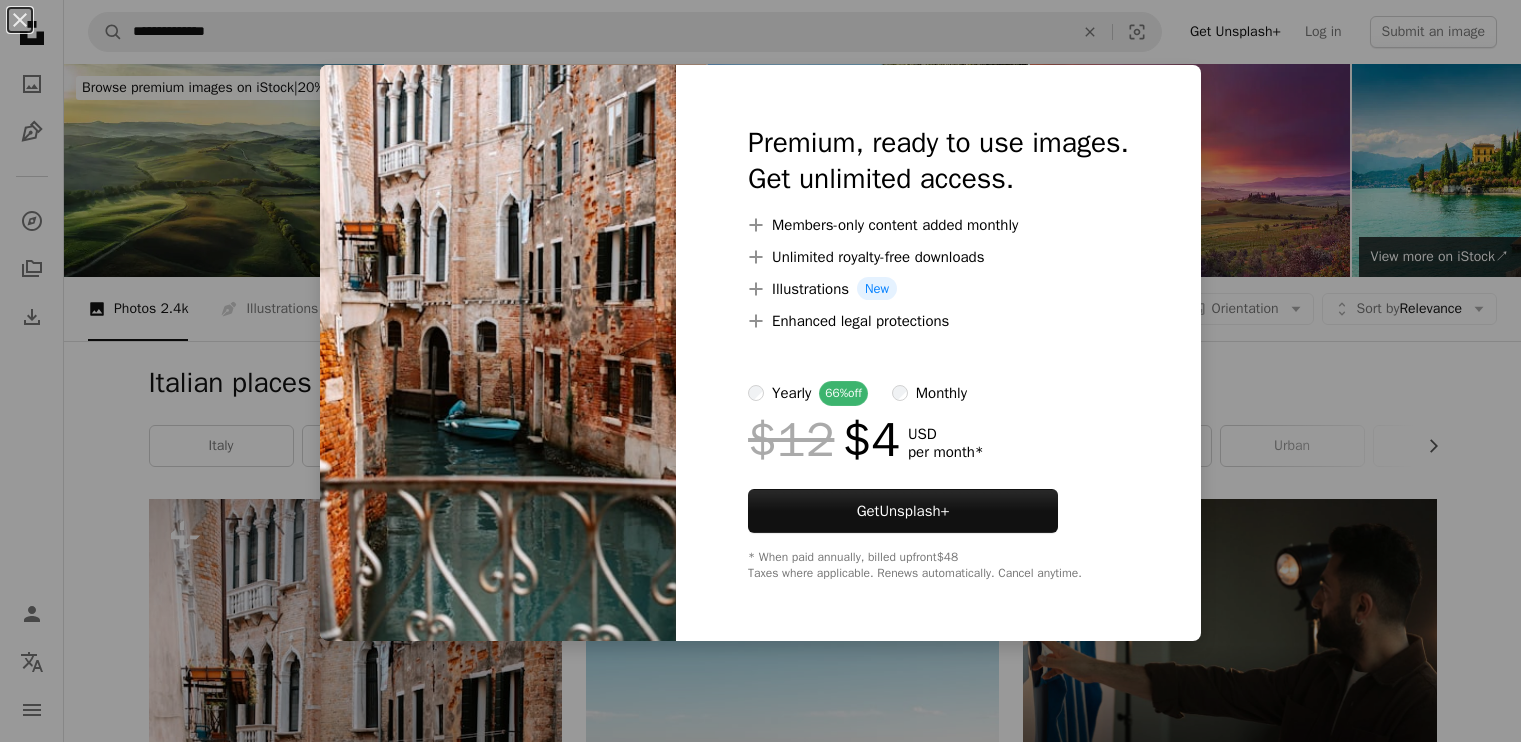 scroll, scrollTop: 470, scrollLeft: 0, axis: vertical 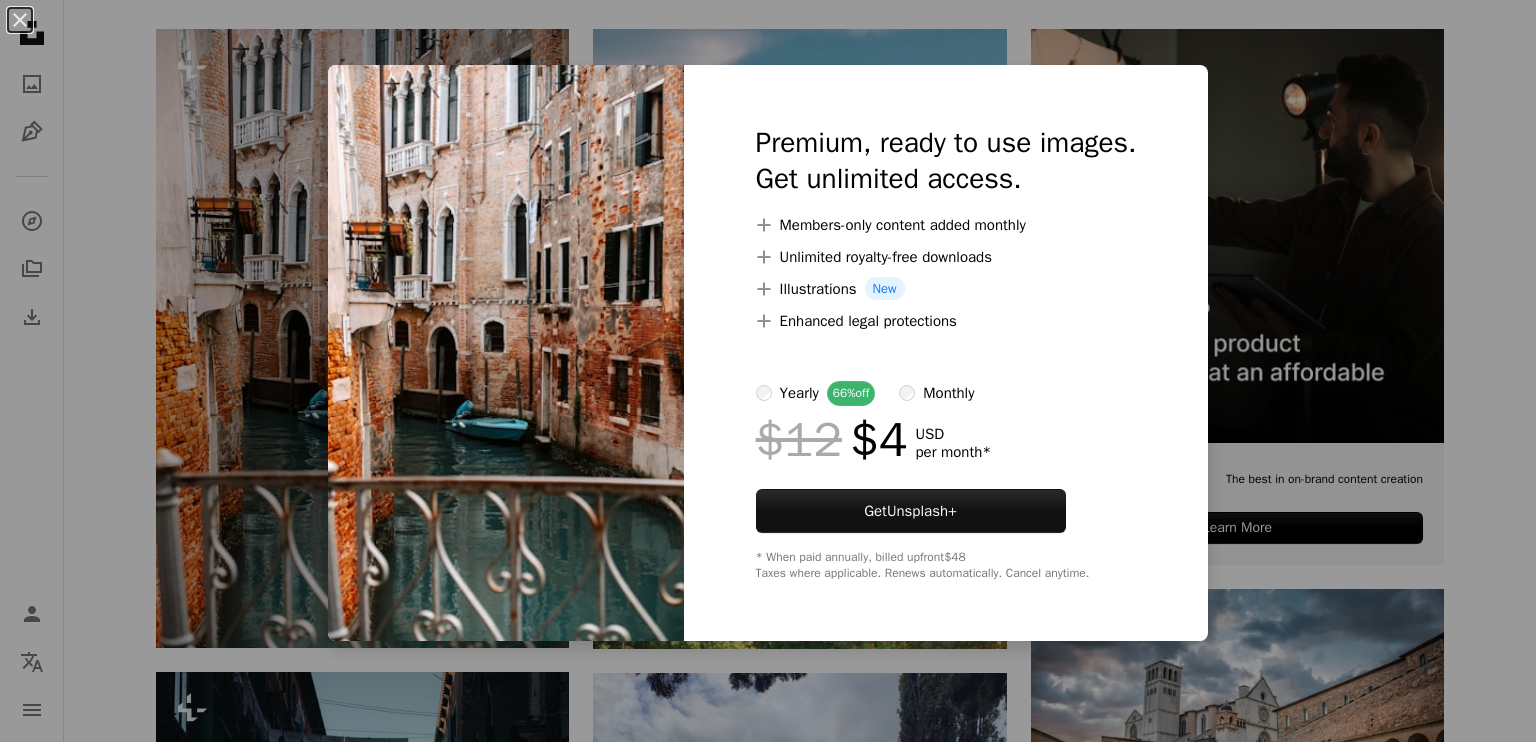 click on "A photo Photos   2.4k Pen Tool Illustrations   12 A stack of folders Collections   15k A group of people Users   0 A copyright icon © License Arrow down Aspect ratio Orientation Arrow down Unfold Sort by  Relevance Arrow down Filters Filters Italian places Chevron right [COUNTRY] italian place building italium grey city person urban human architecture street outdoor Plus sign for Unsplash+ A heart A plus sign [NAME] For  Unsplash+ A lock Download Plus sign for Unsplash+ A heart A plus sign [NAME] For  Unsplash+ A lock Download Plus sign for Unsplash+ A heart A plus sign [NAME] For  Unsplash+ A lock Download For" at bounding box center [768, 2445] 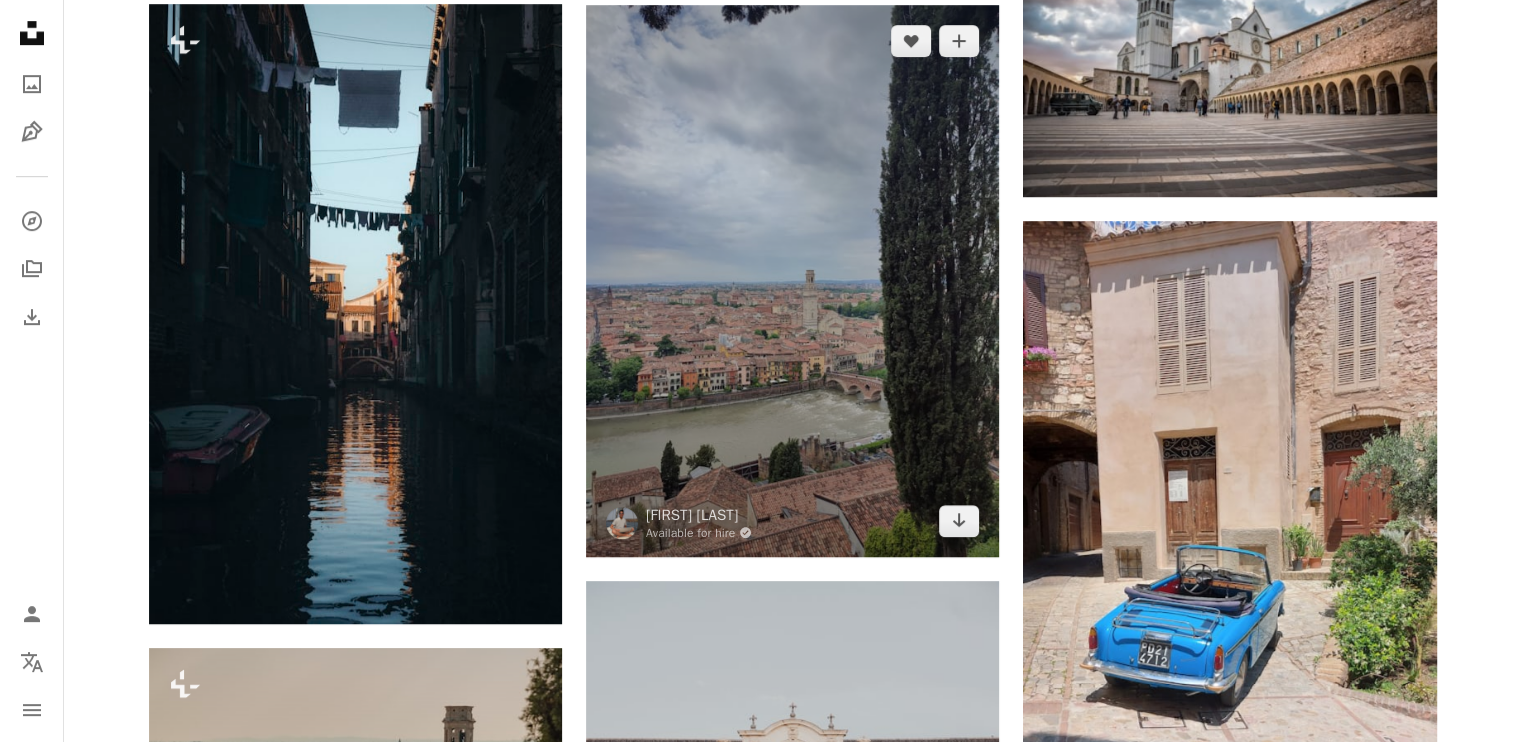 scroll, scrollTop: 1126, scrollLeft: 0, axis: vertical 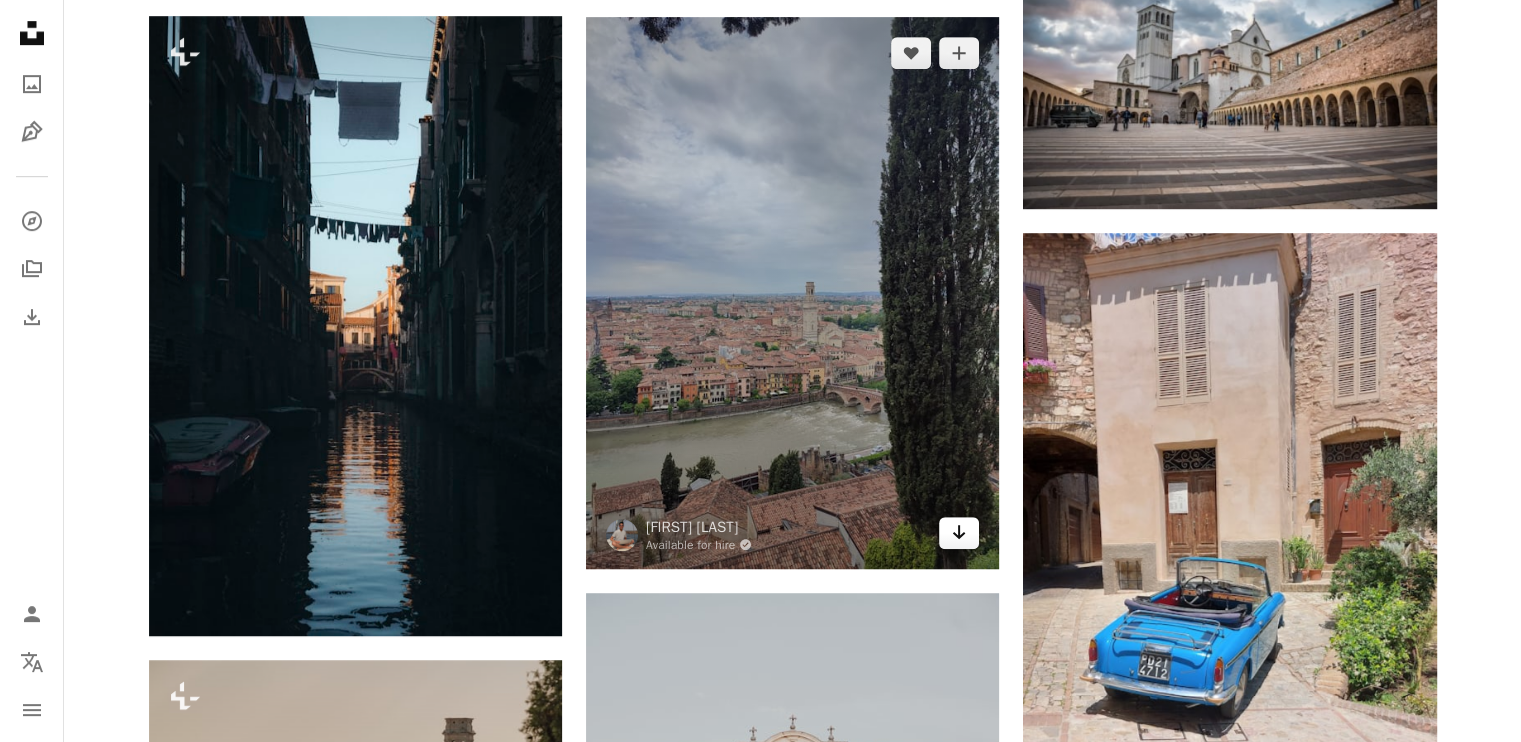 click on "Arrow pointing down" 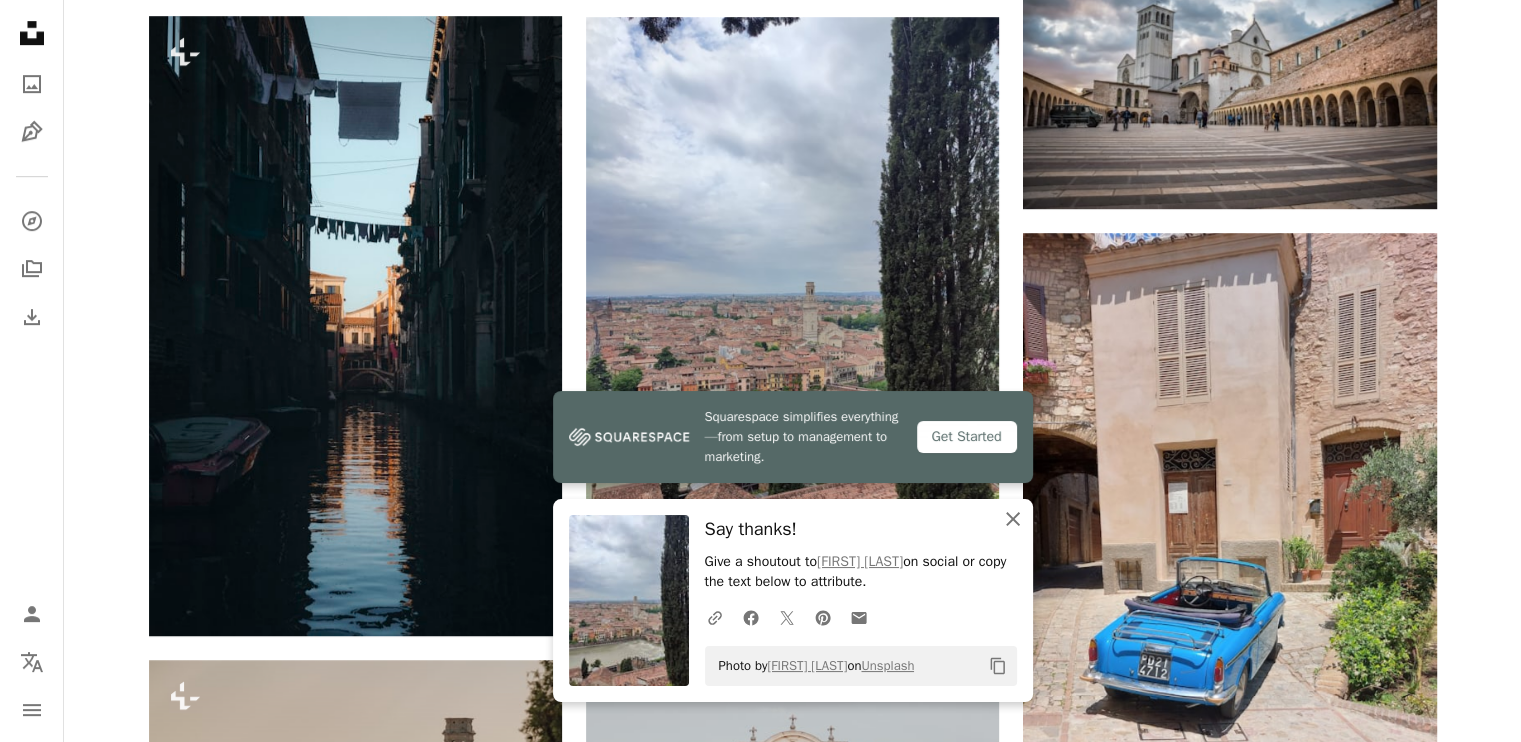 click 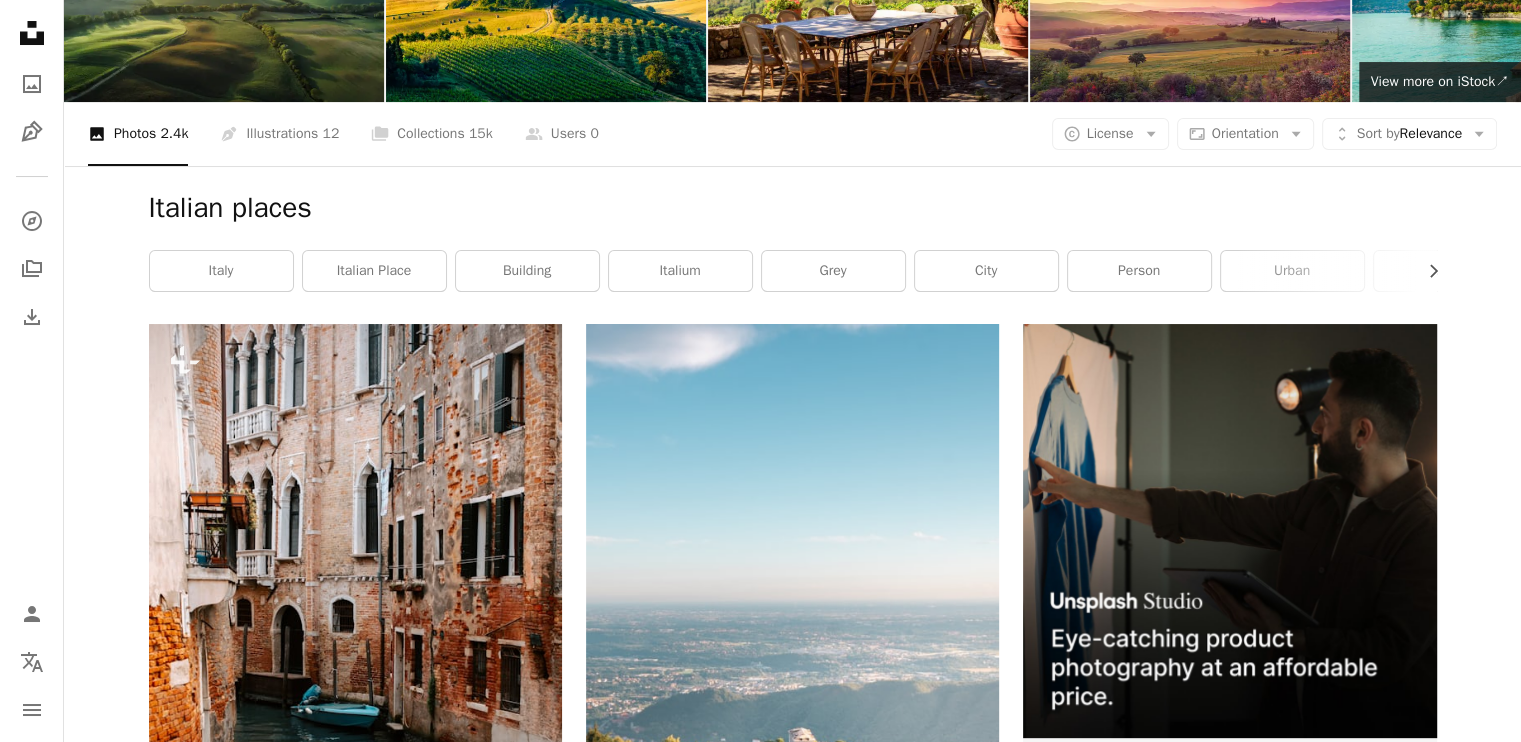 scroll, scrollTop: 0, scrollLeft: 0, axis: both 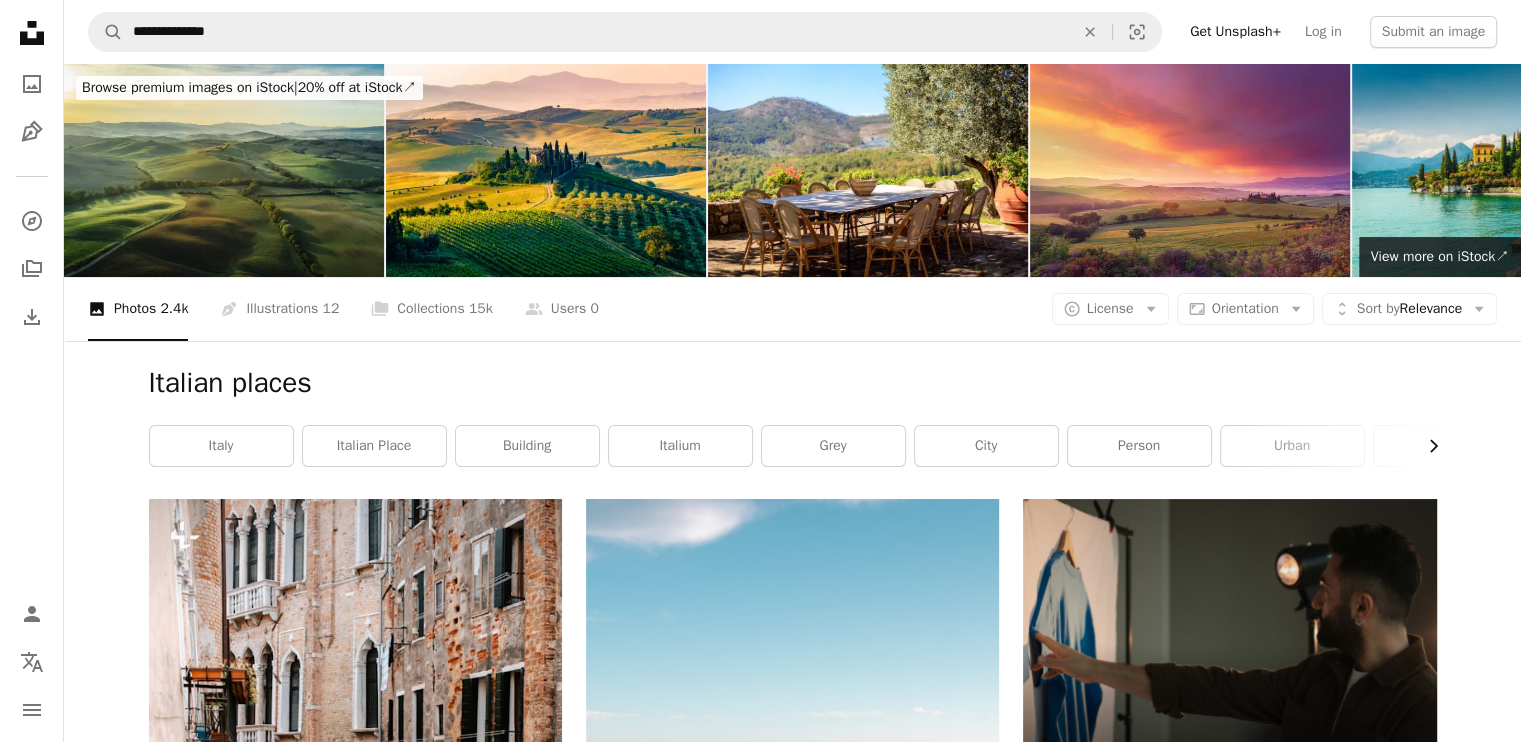 click on "Chevron right" 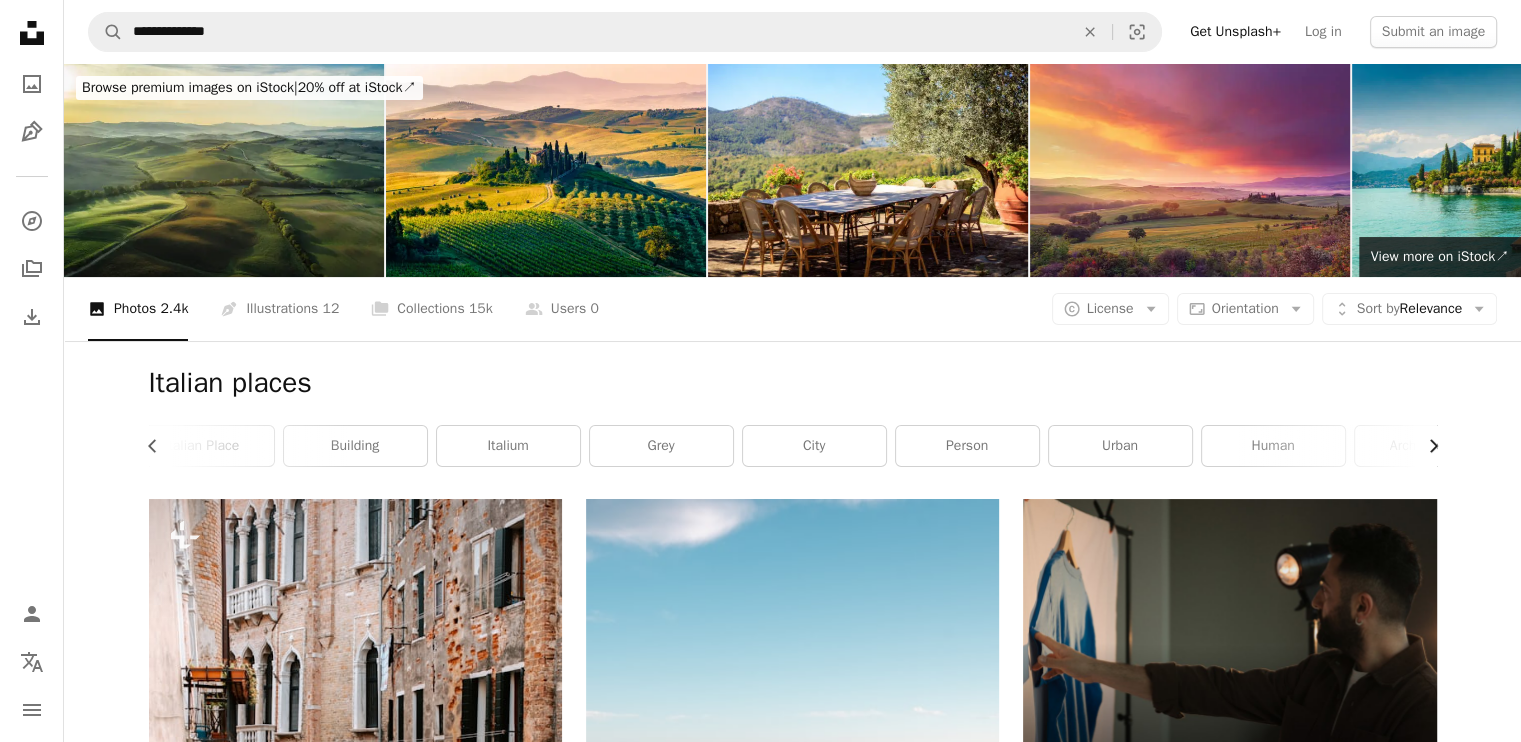 scroll, scrollTop: 0, scrollLeft: 300, axis: horizontal 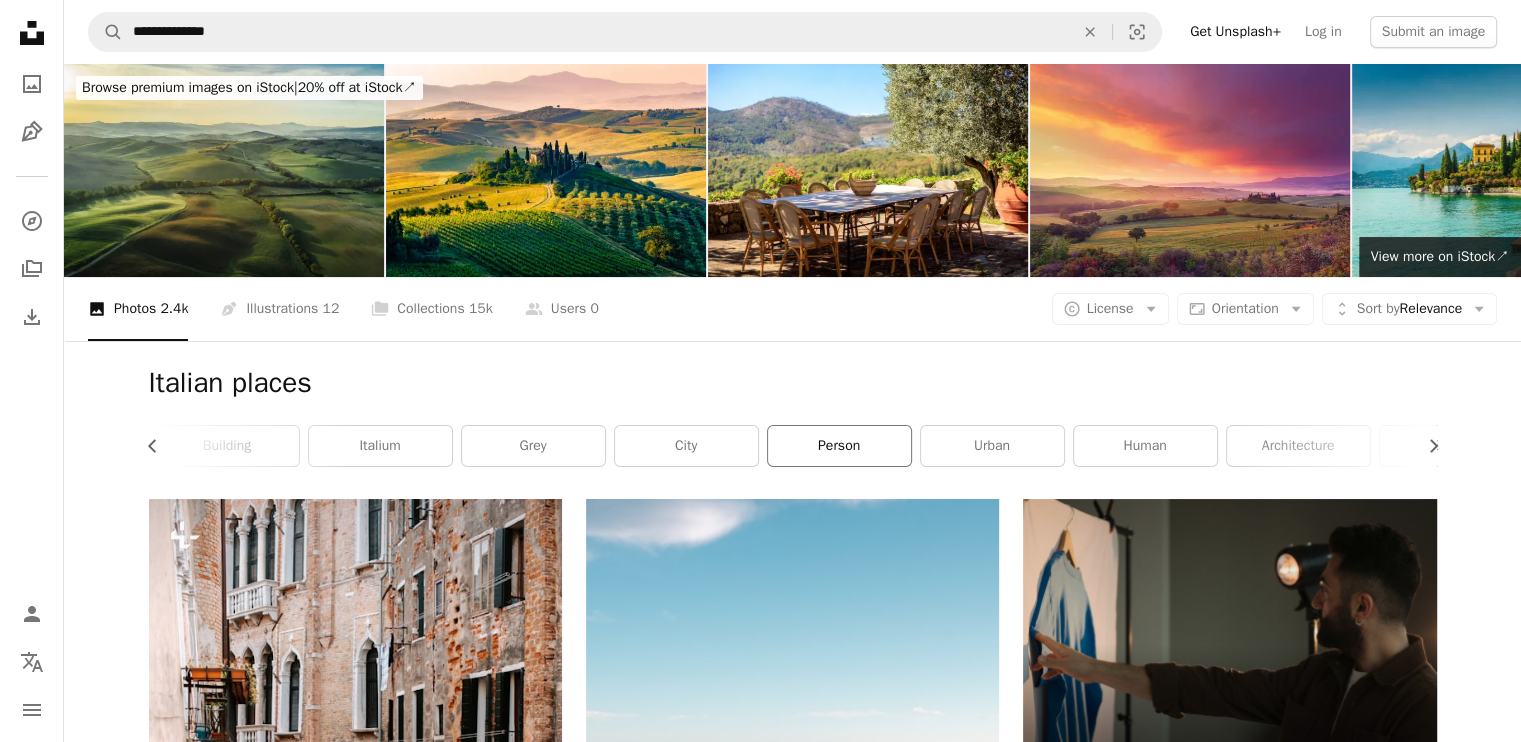 click on "person" at bounding box center [839, 446] 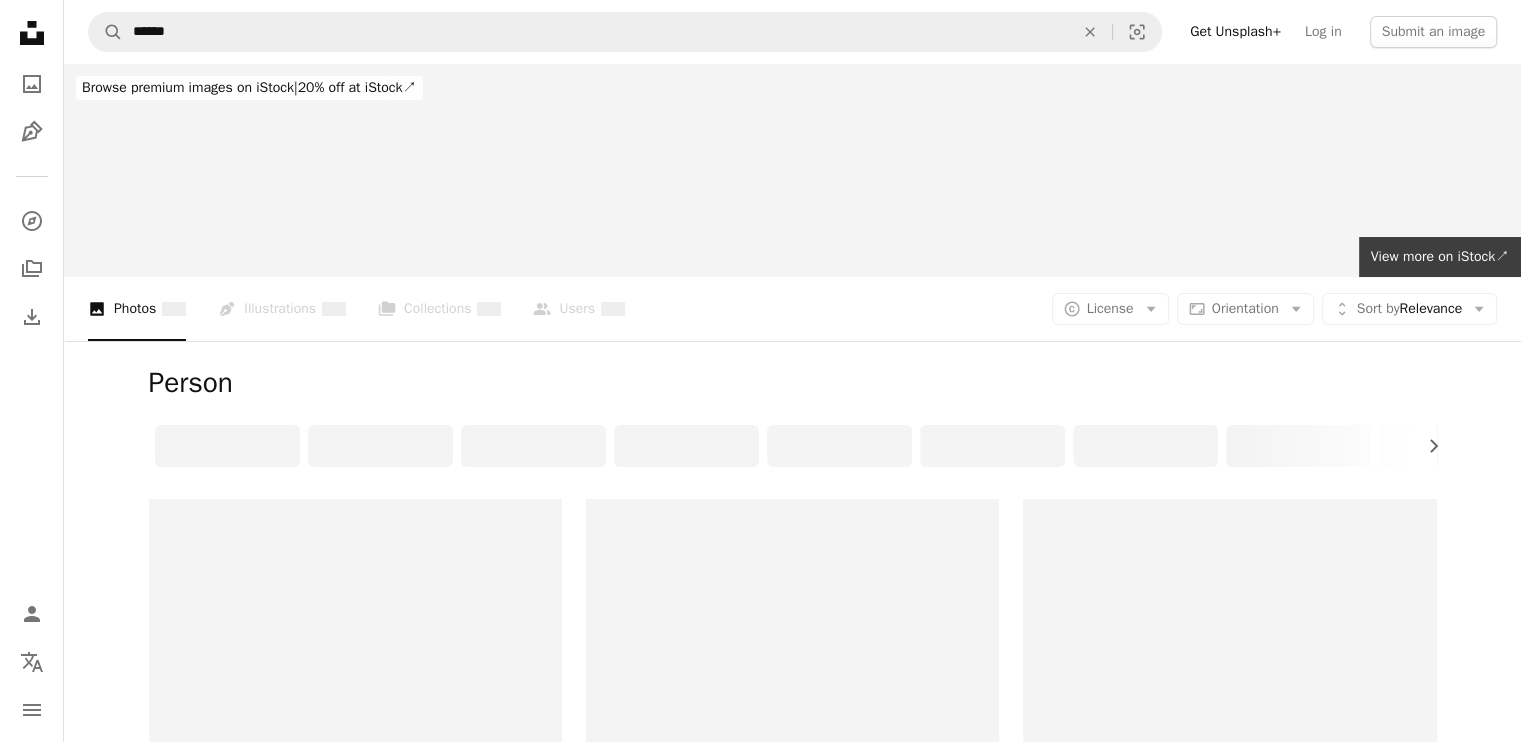 scroll, scrollTop: 0, scrollLeft: 0, axis: both 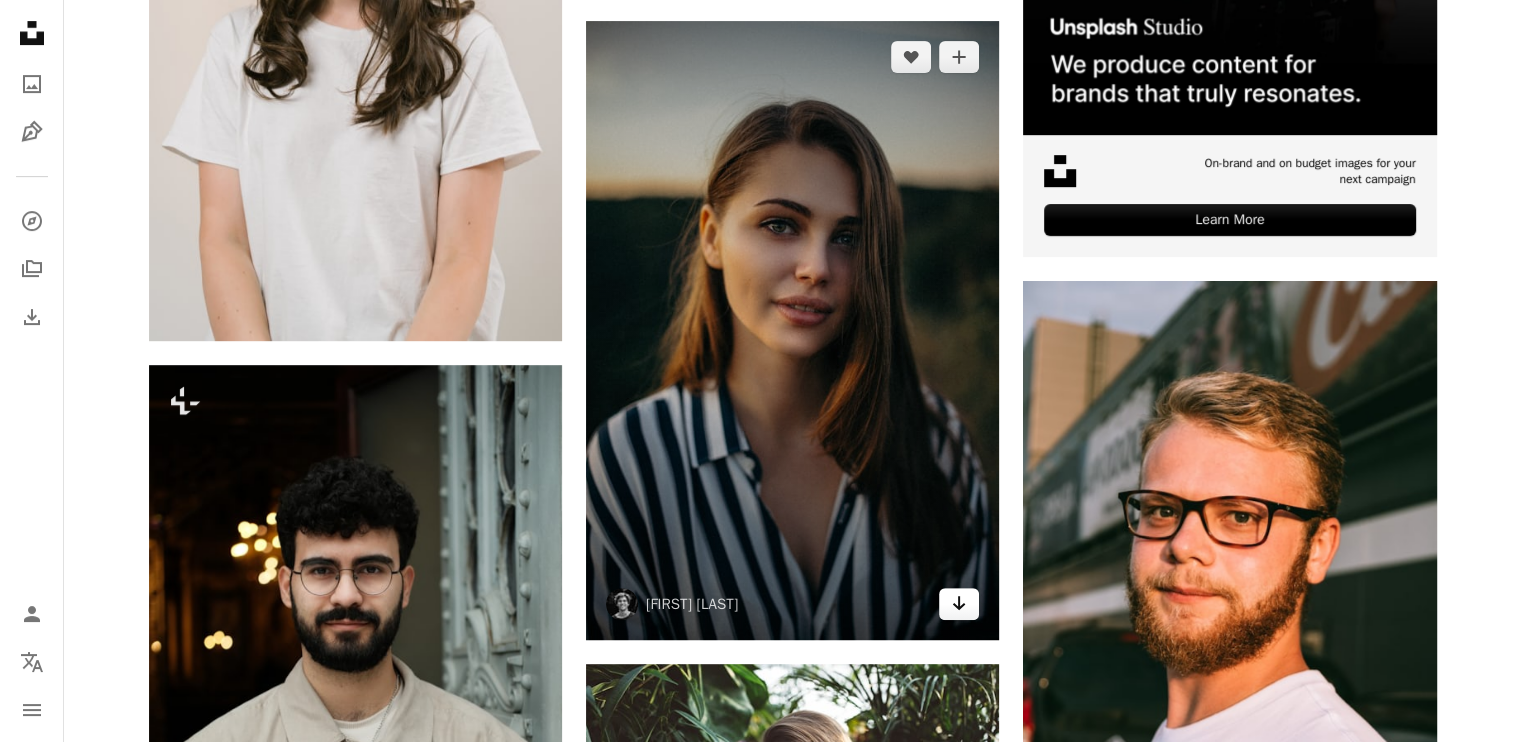 click on "Arrow pointing down" 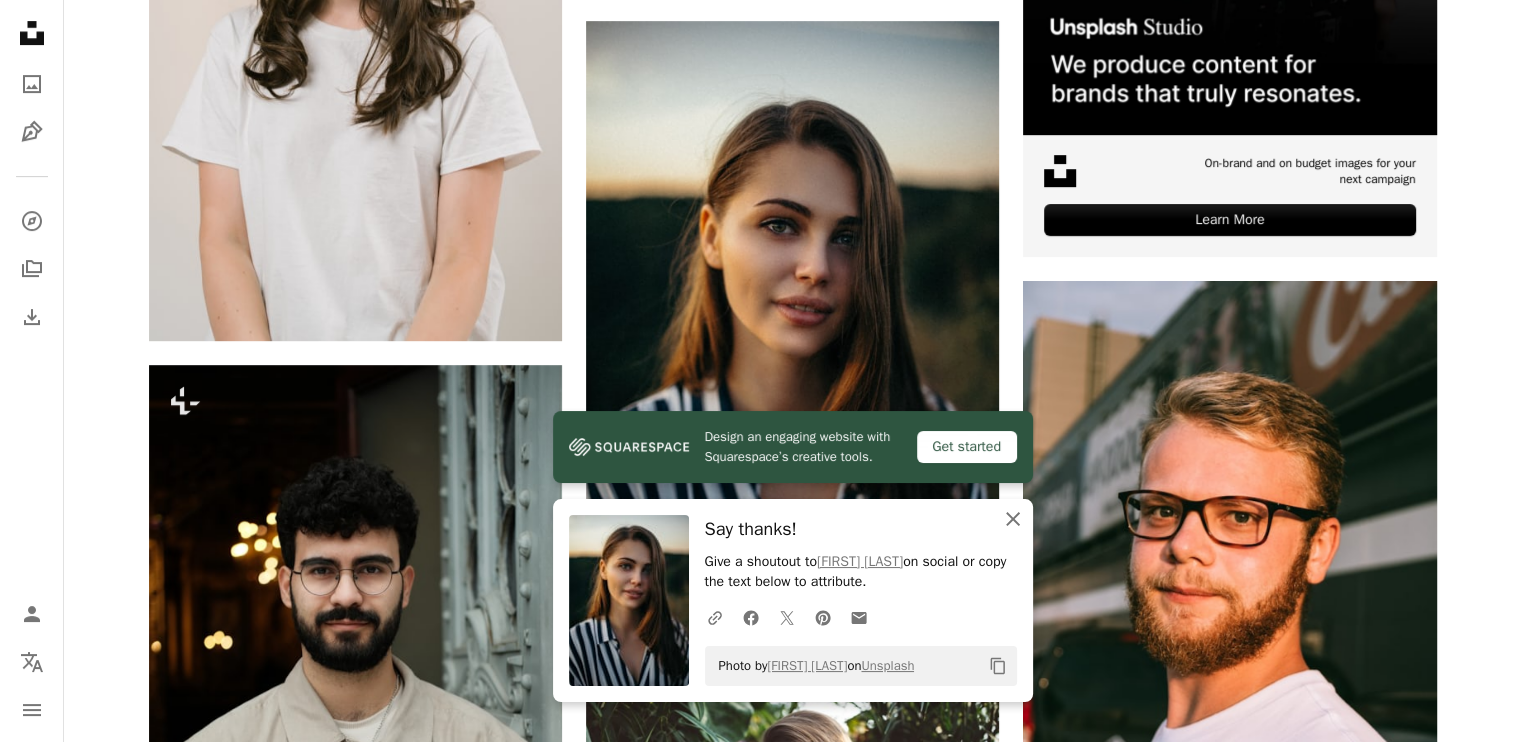 click on "An X shape" 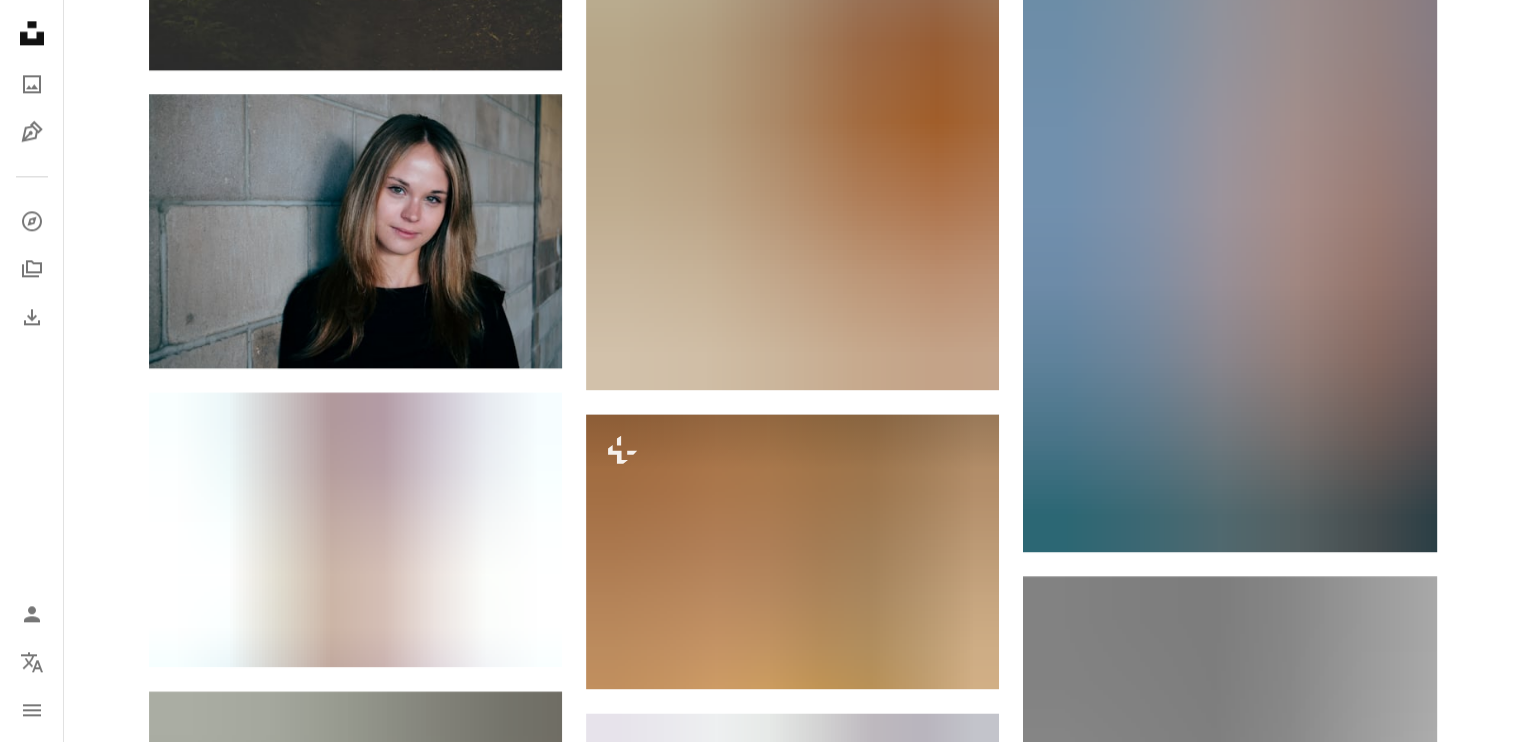 scroll, scrollTop: 2614, scrollLeft: 0, axis: vertical 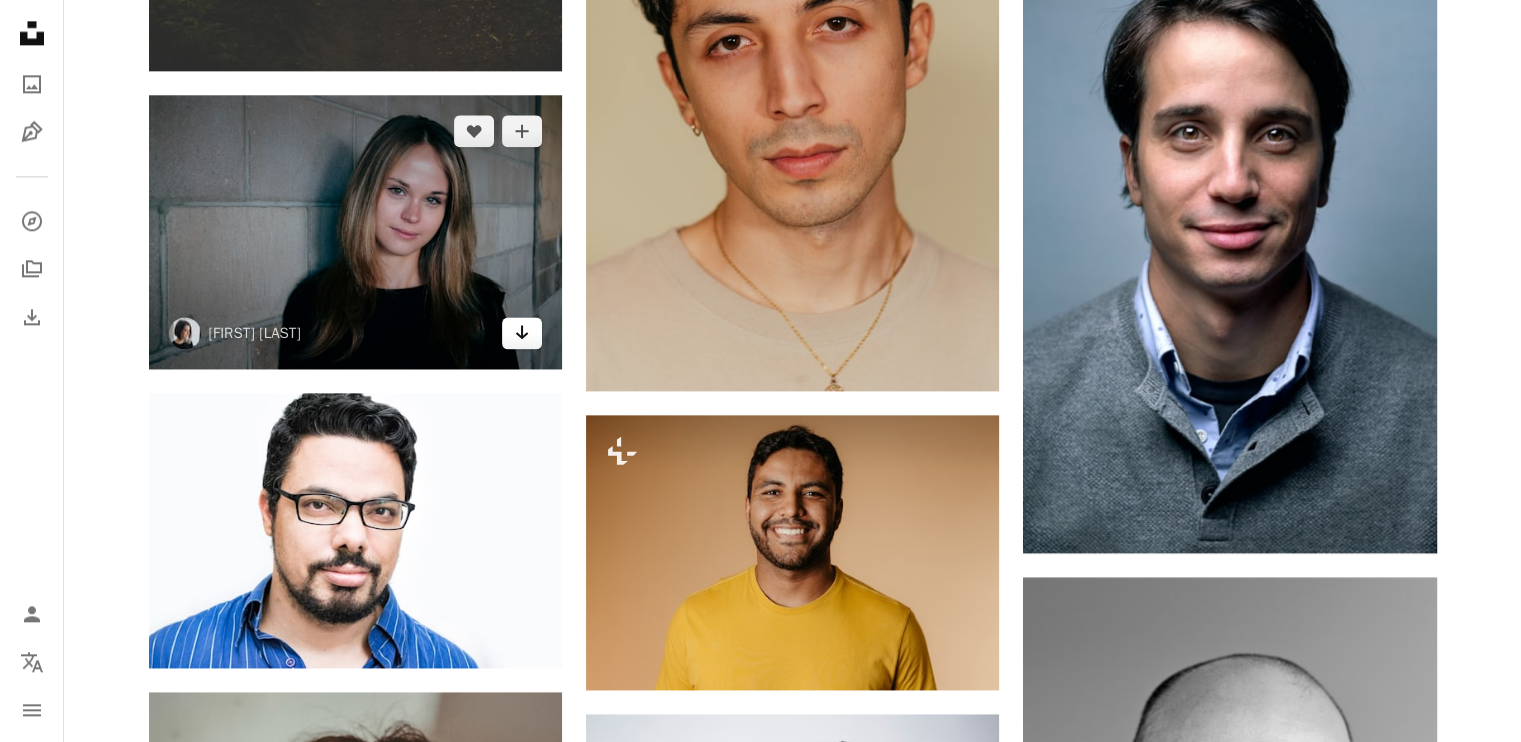 click on "Arrow pointing down" at bounding box center [522, 333] 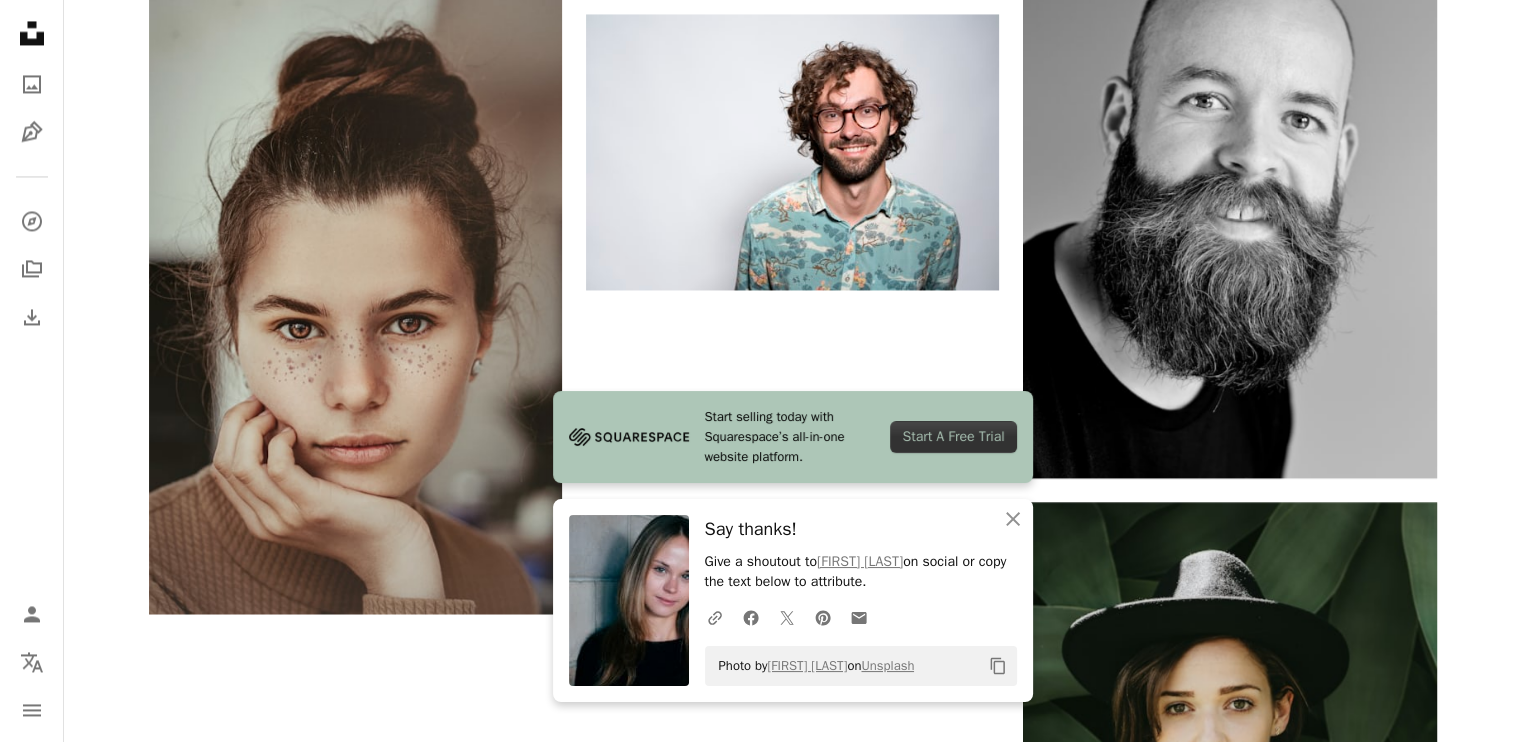 scroll, scrollTop: 3316, scrollLeft: 0, axis: vertical 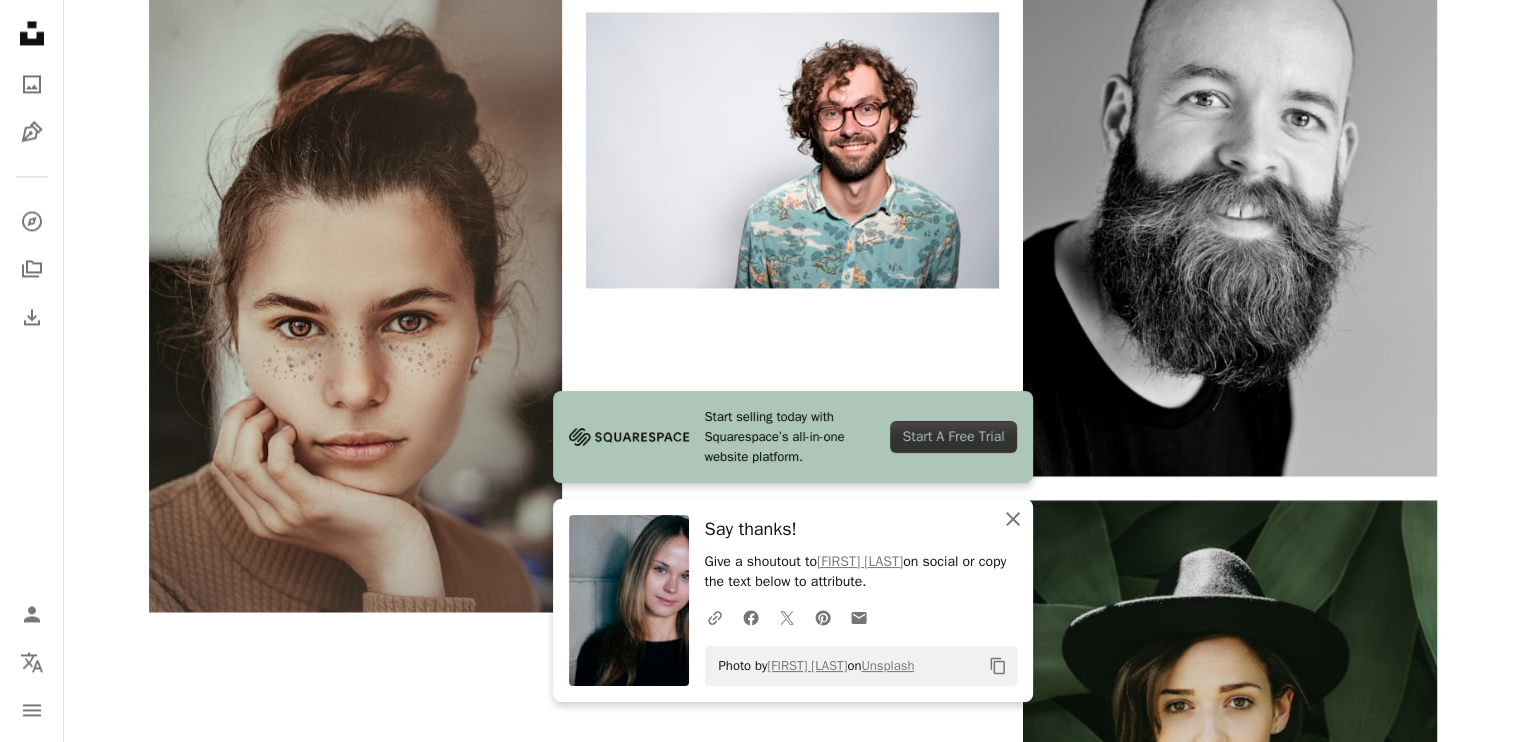 click on "An X shape" 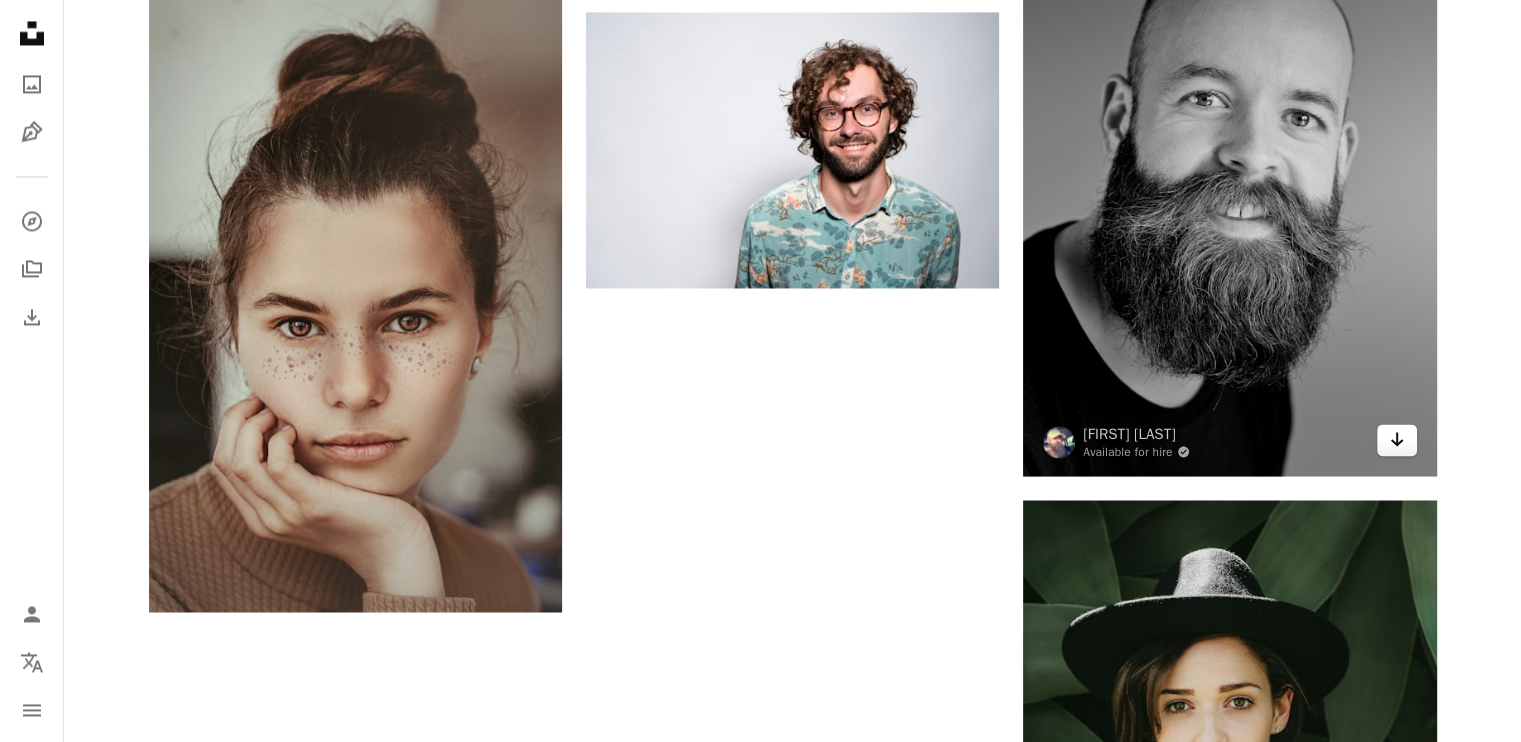 click on "Arrow pointing down" 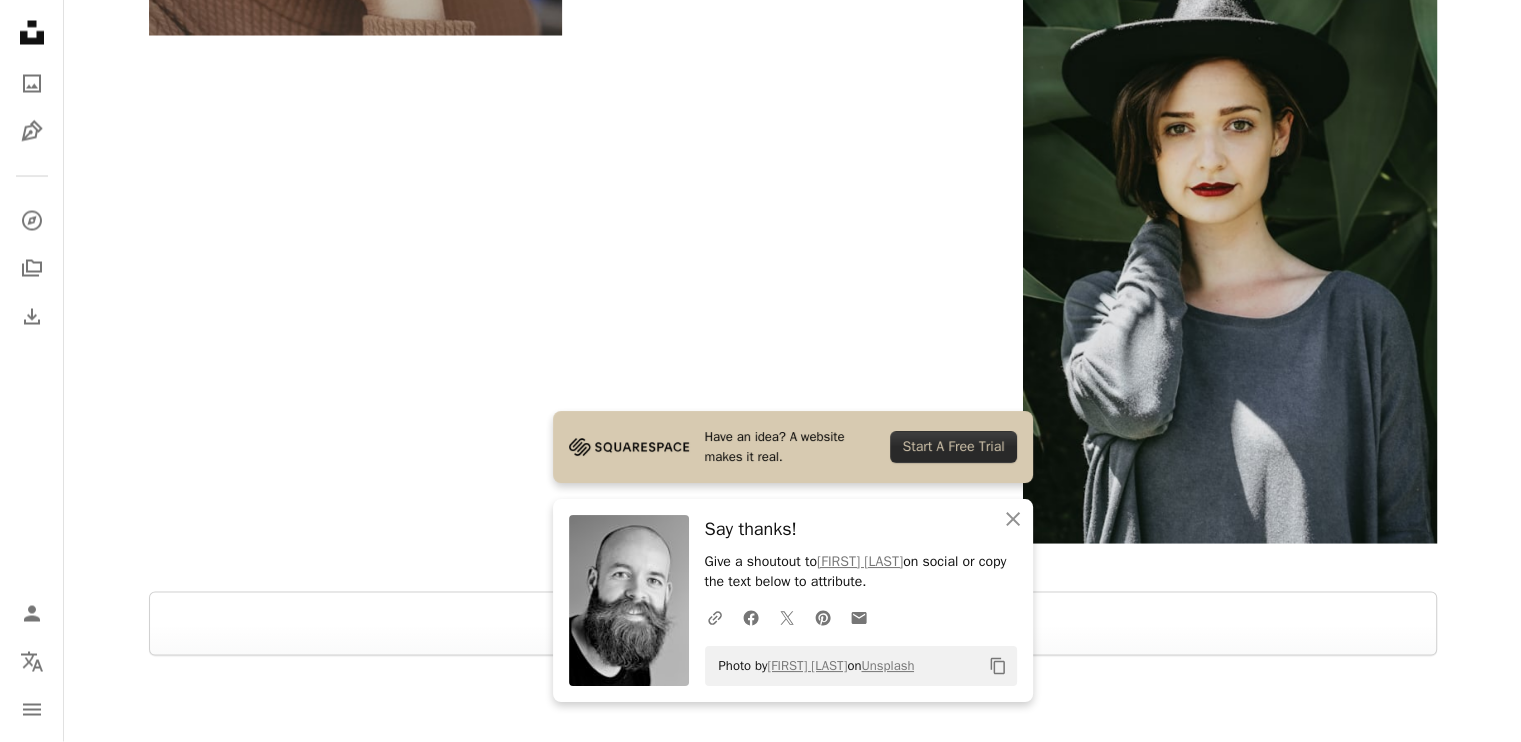 scroll, scrollTop: 3892, scrollLeft: 0, axis: vertical 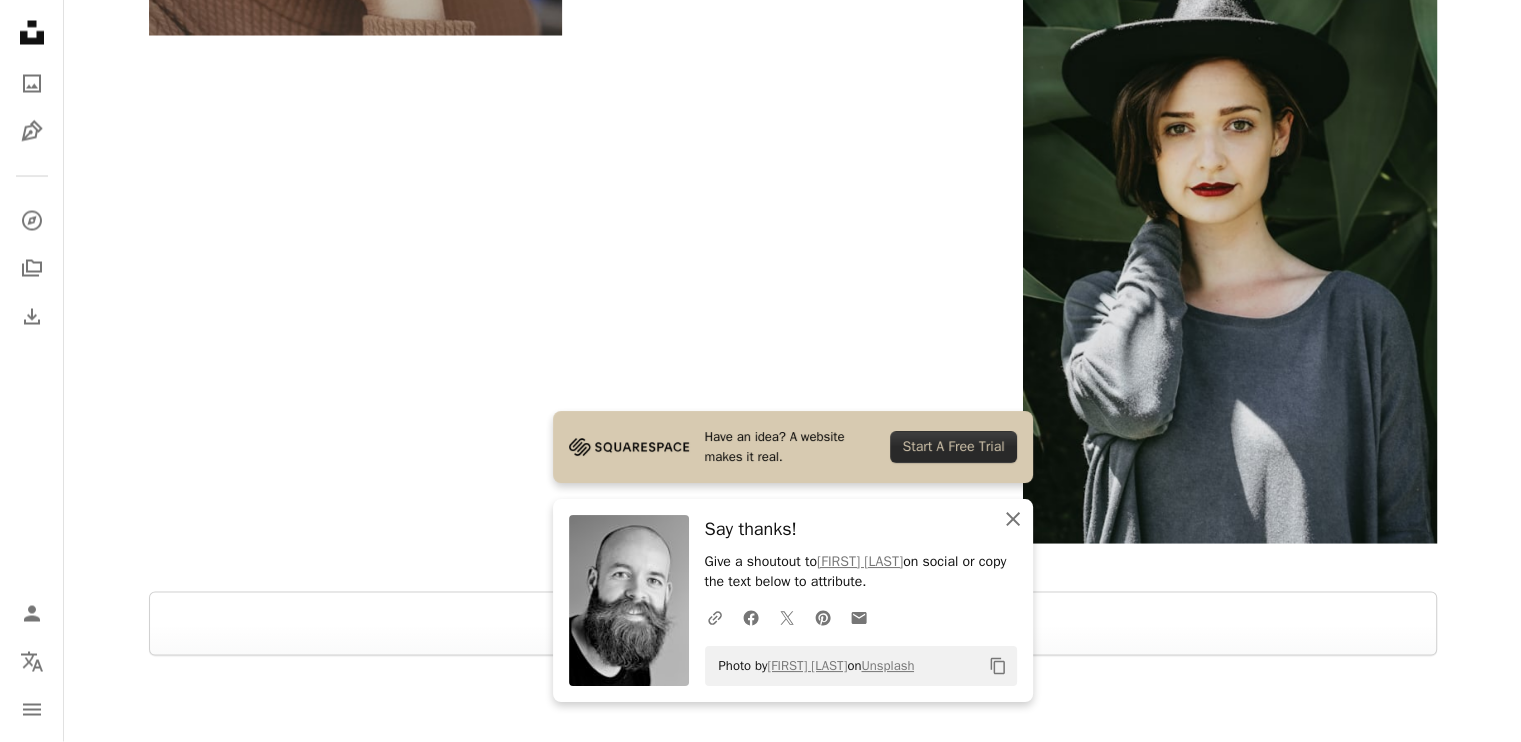 click on "An X shape" 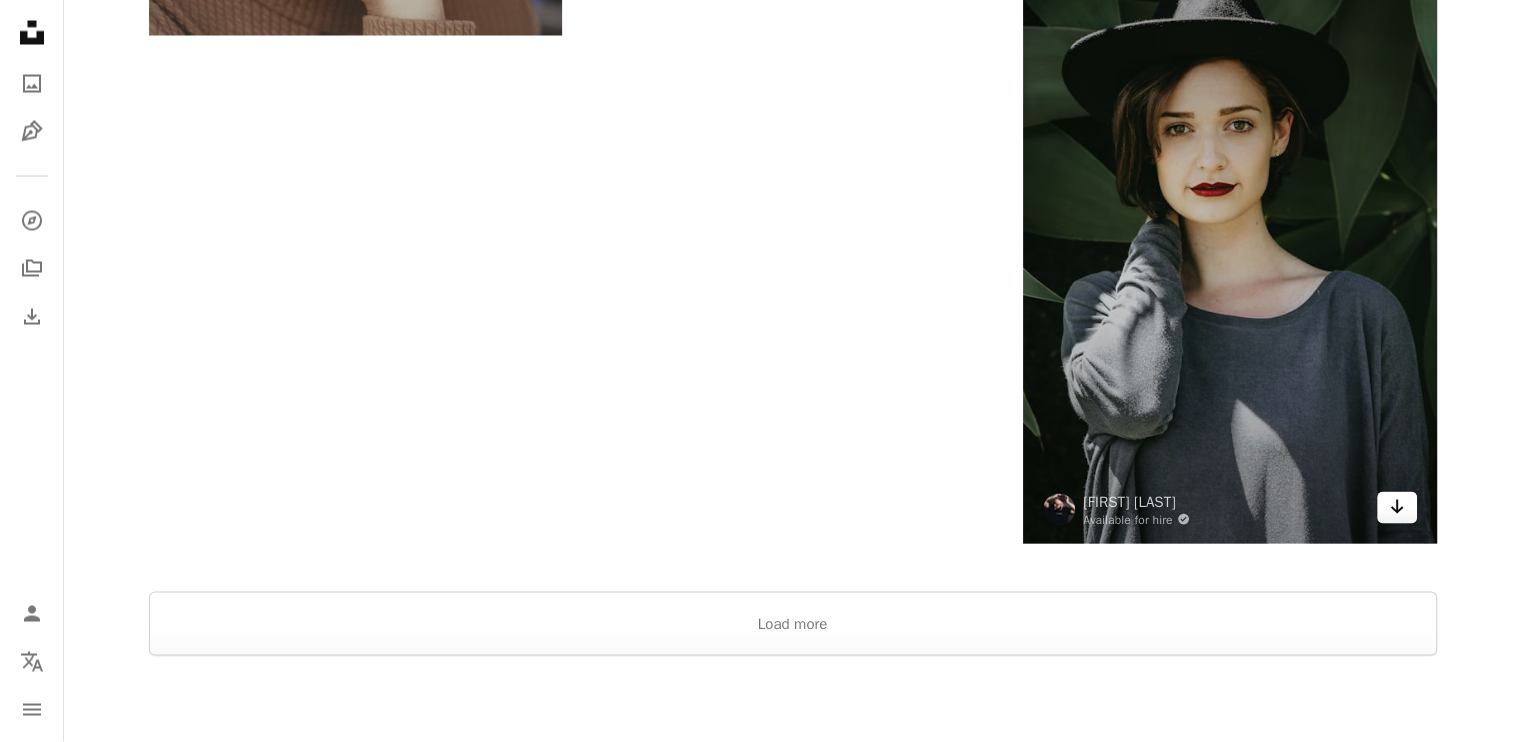 click on "Arrow pointing down" at bounding box center [1397, 508] 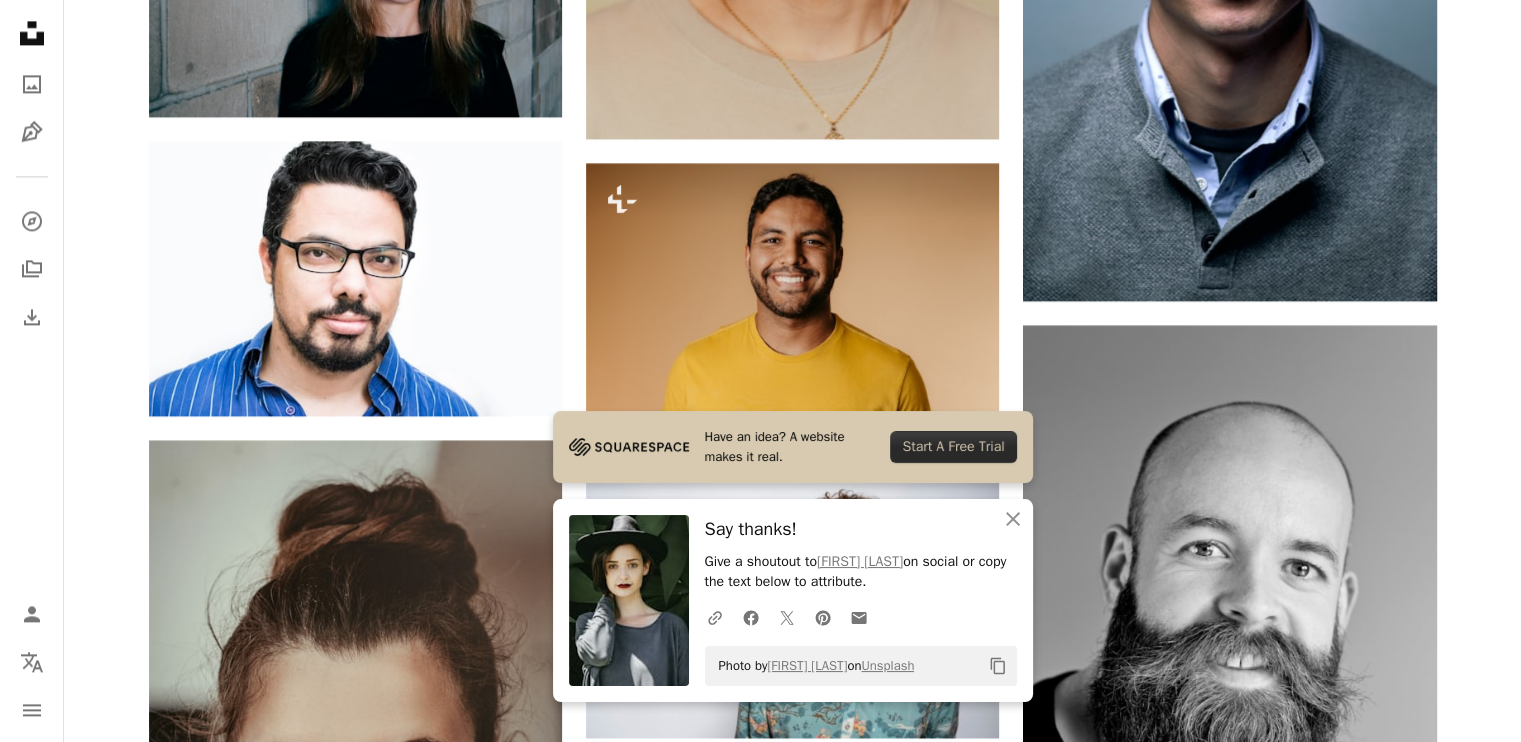 scroll, scrollTop: 2864, scrollLeft: 0, axis: vertical 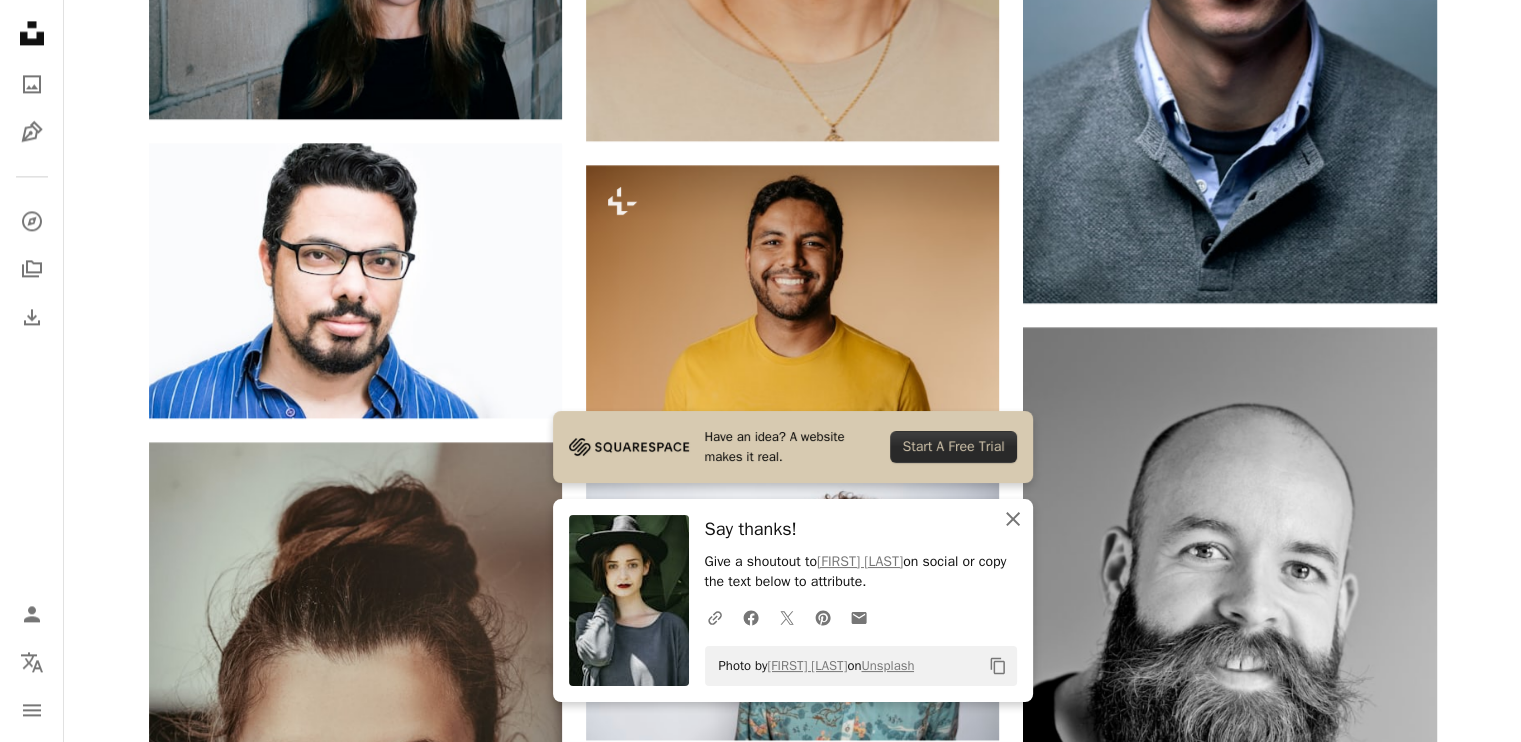 click 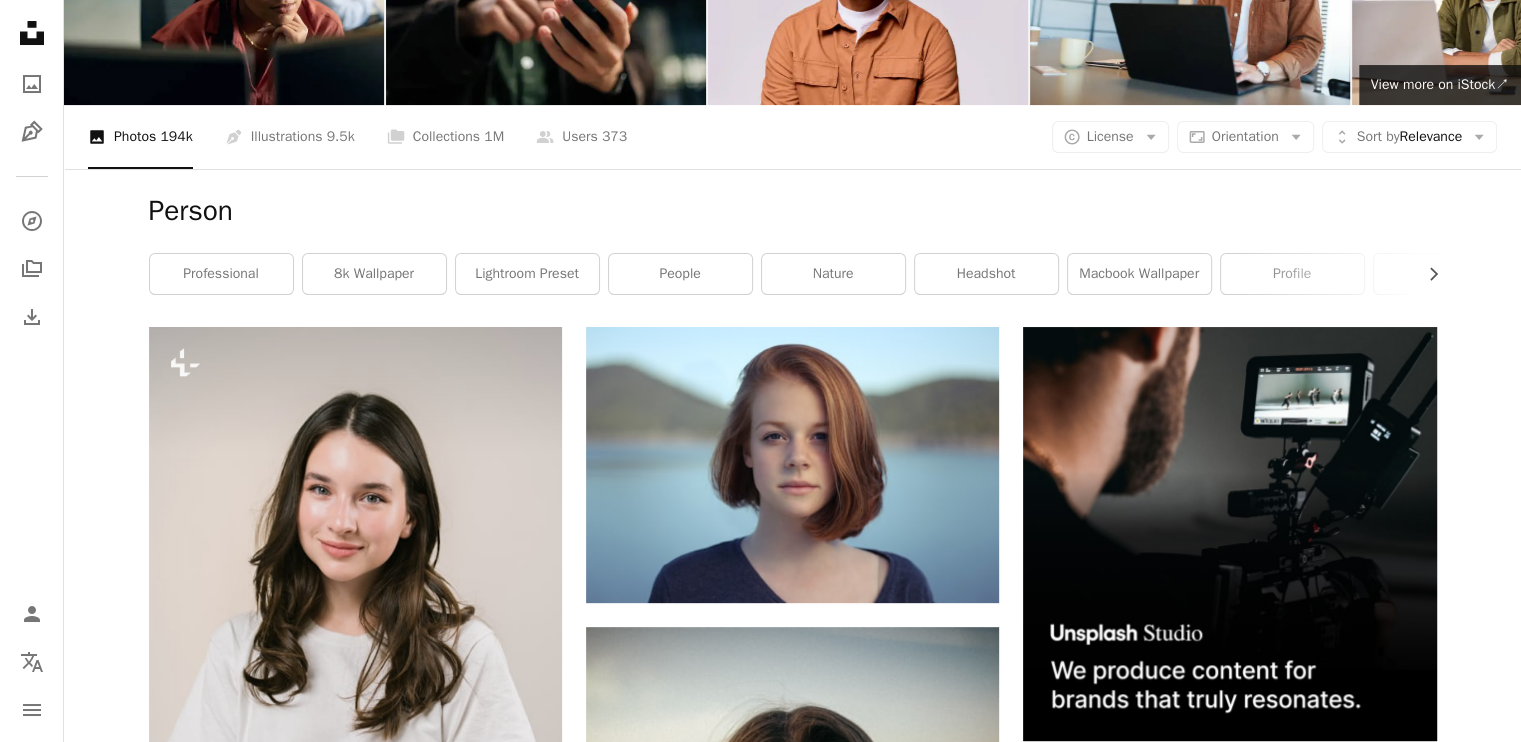 scroll, scrollTop: 172, scrollLeft: 0, axis: vertical 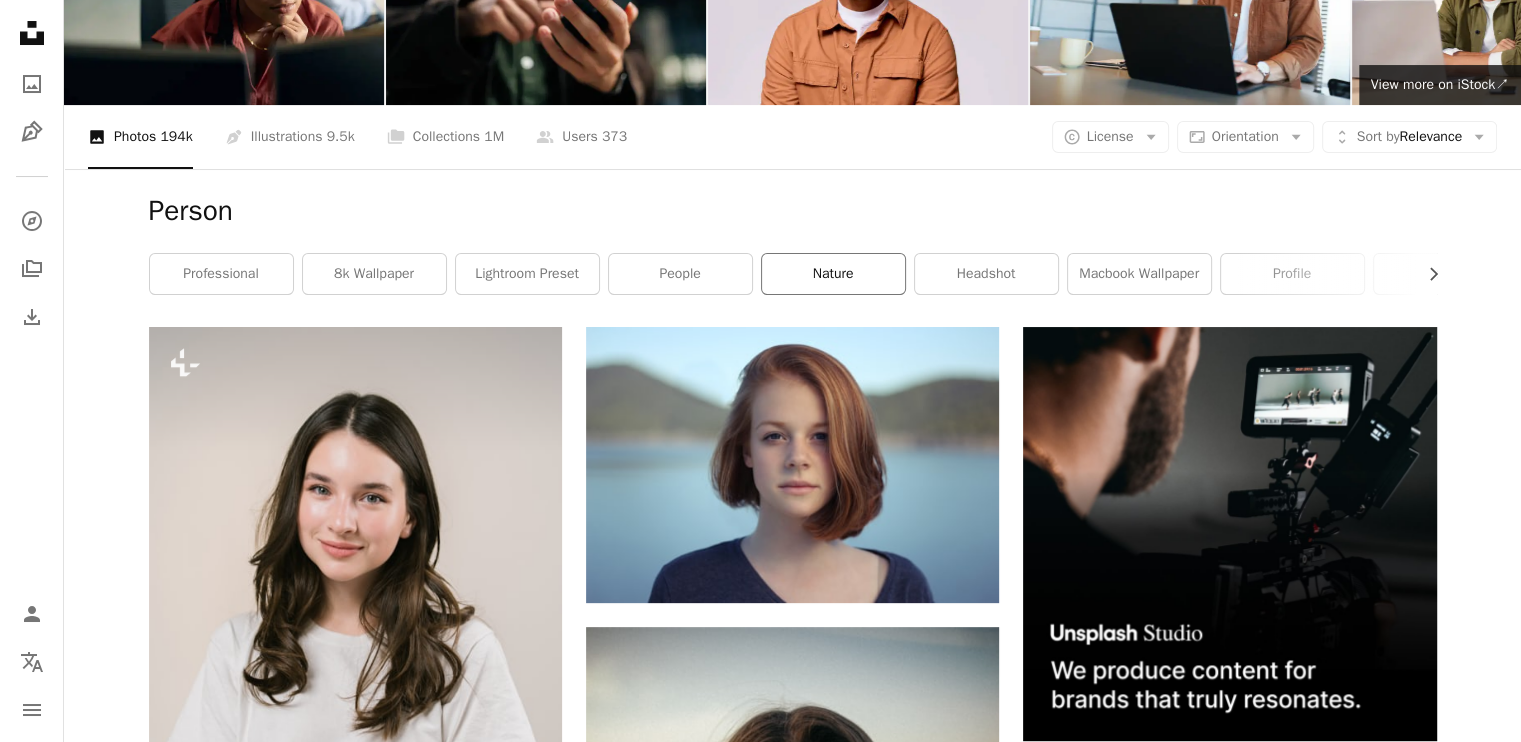 click on "nature" at bounding box center [833, 274] 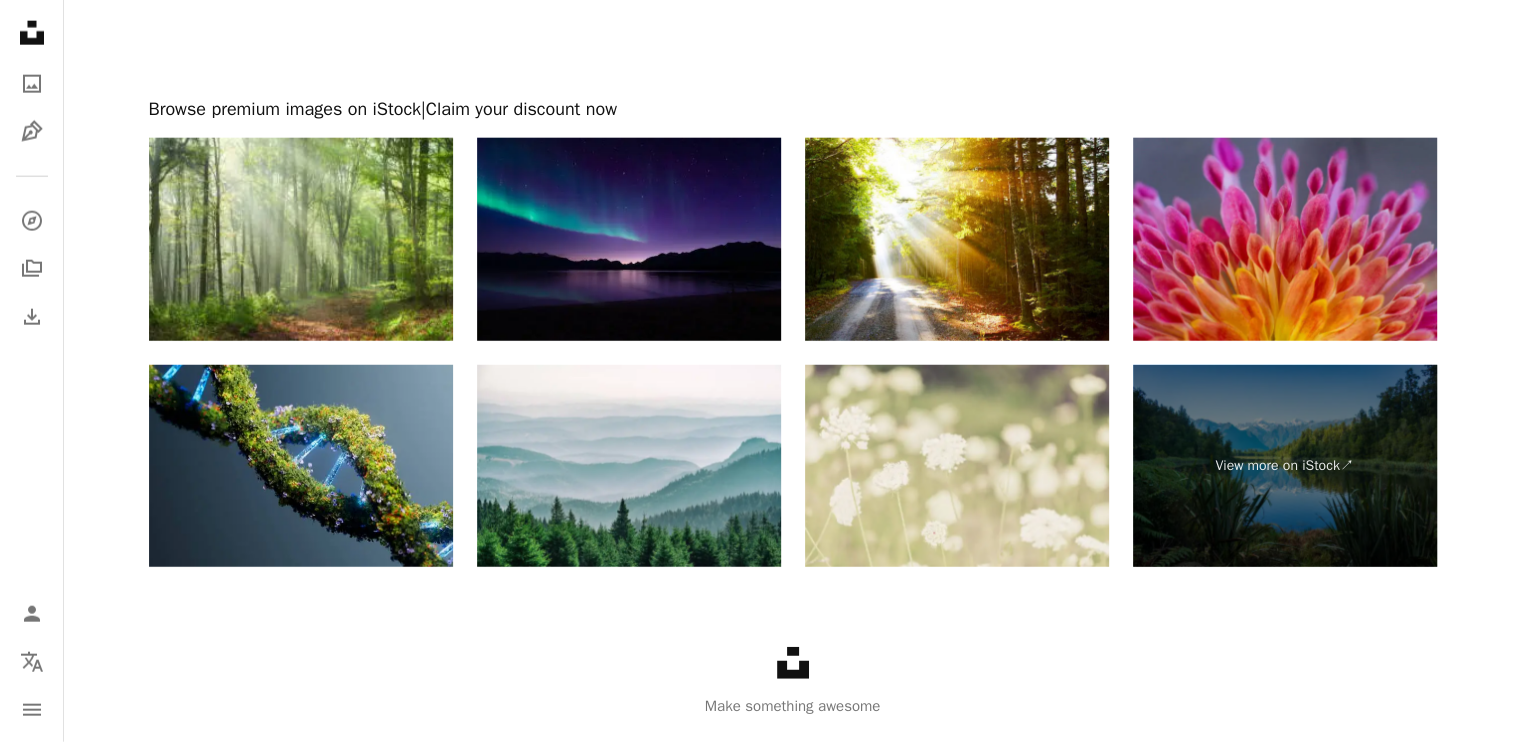 scroll, scrollTop: 5102, scrollLeft: 0, axis: vertical 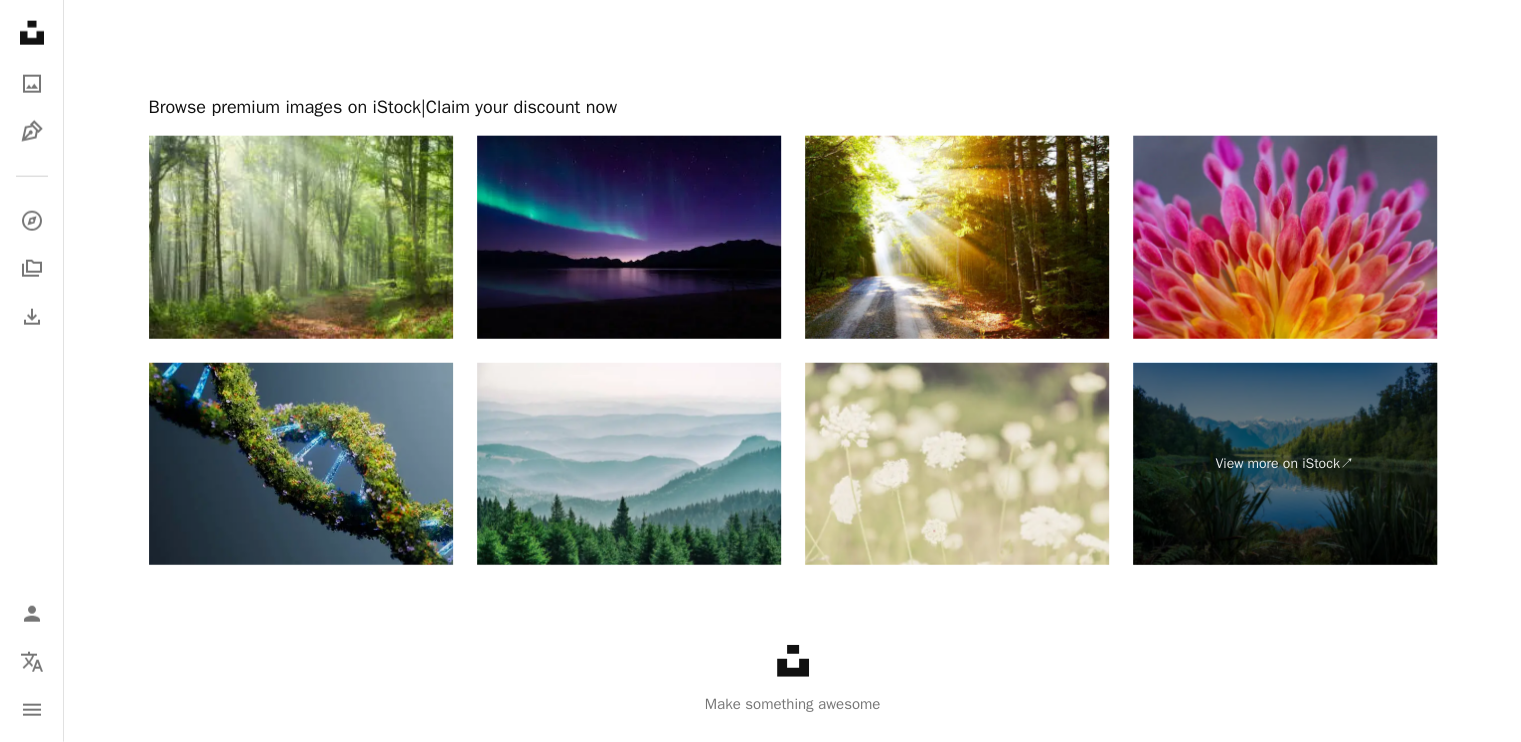 click at bounding box center (301, 464) 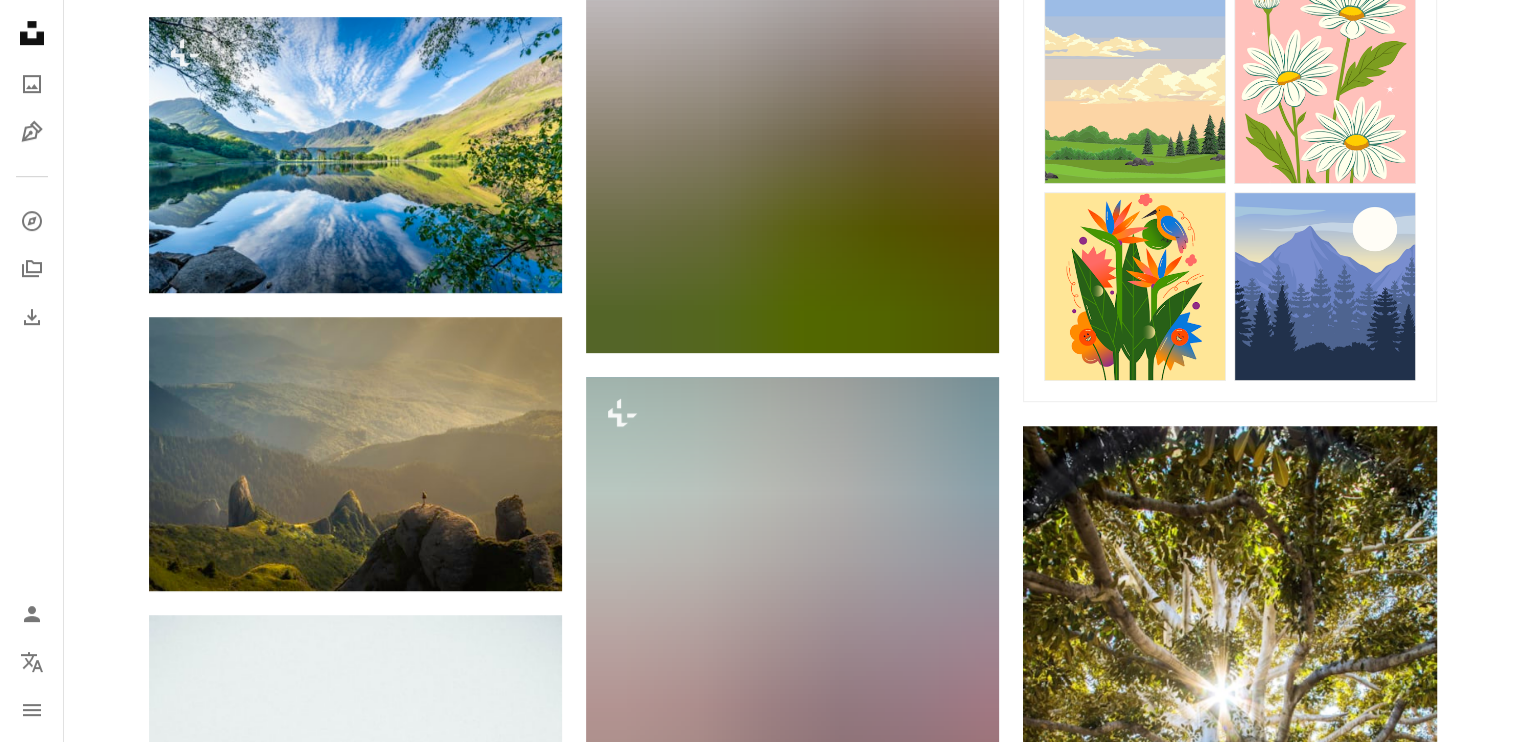 scroll, scrollTop: 0, scrollLeft: 0, axis: both 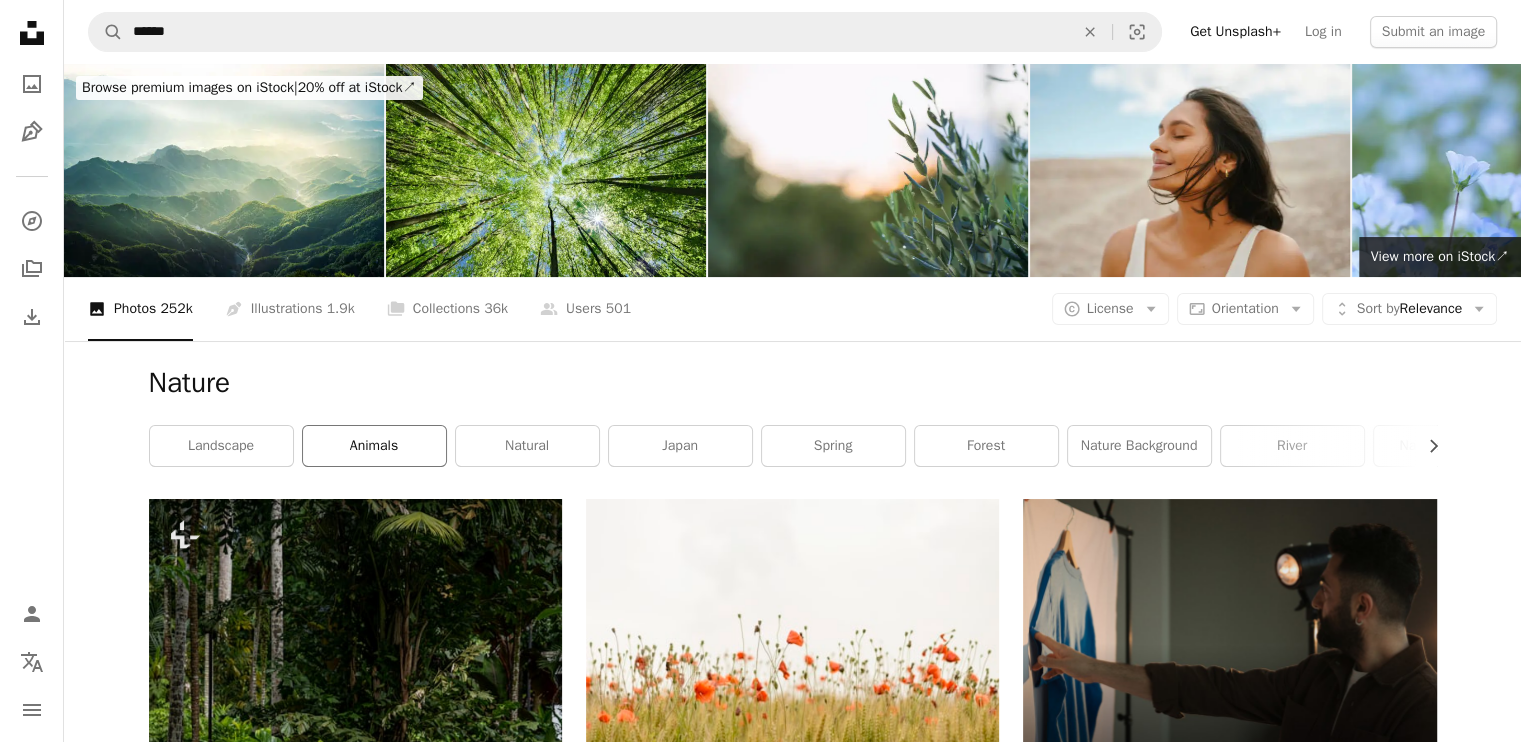 click on "animals" at bounding box center (374, 446) 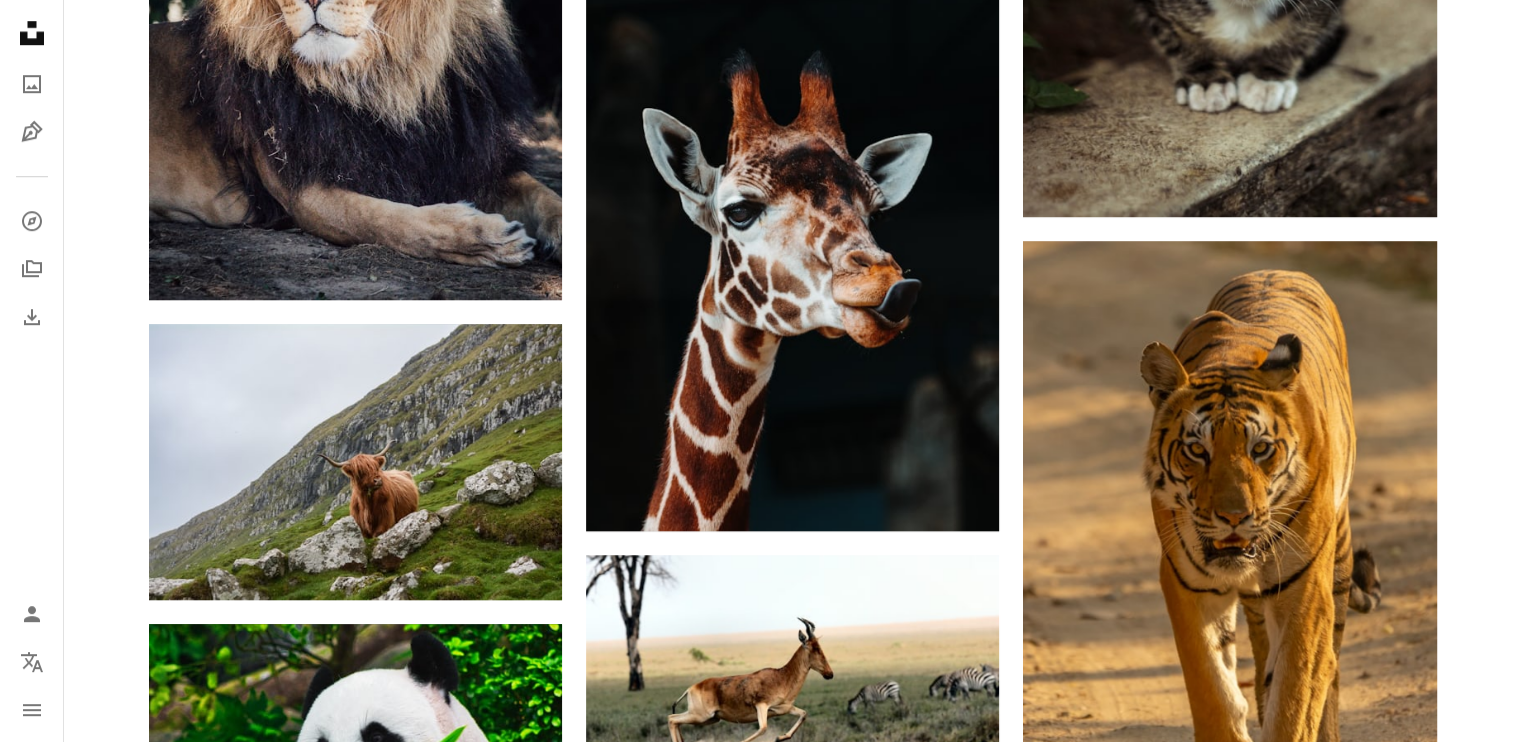scroll, scrollTop: 1488, scrollLeft: 0, axis: vertical 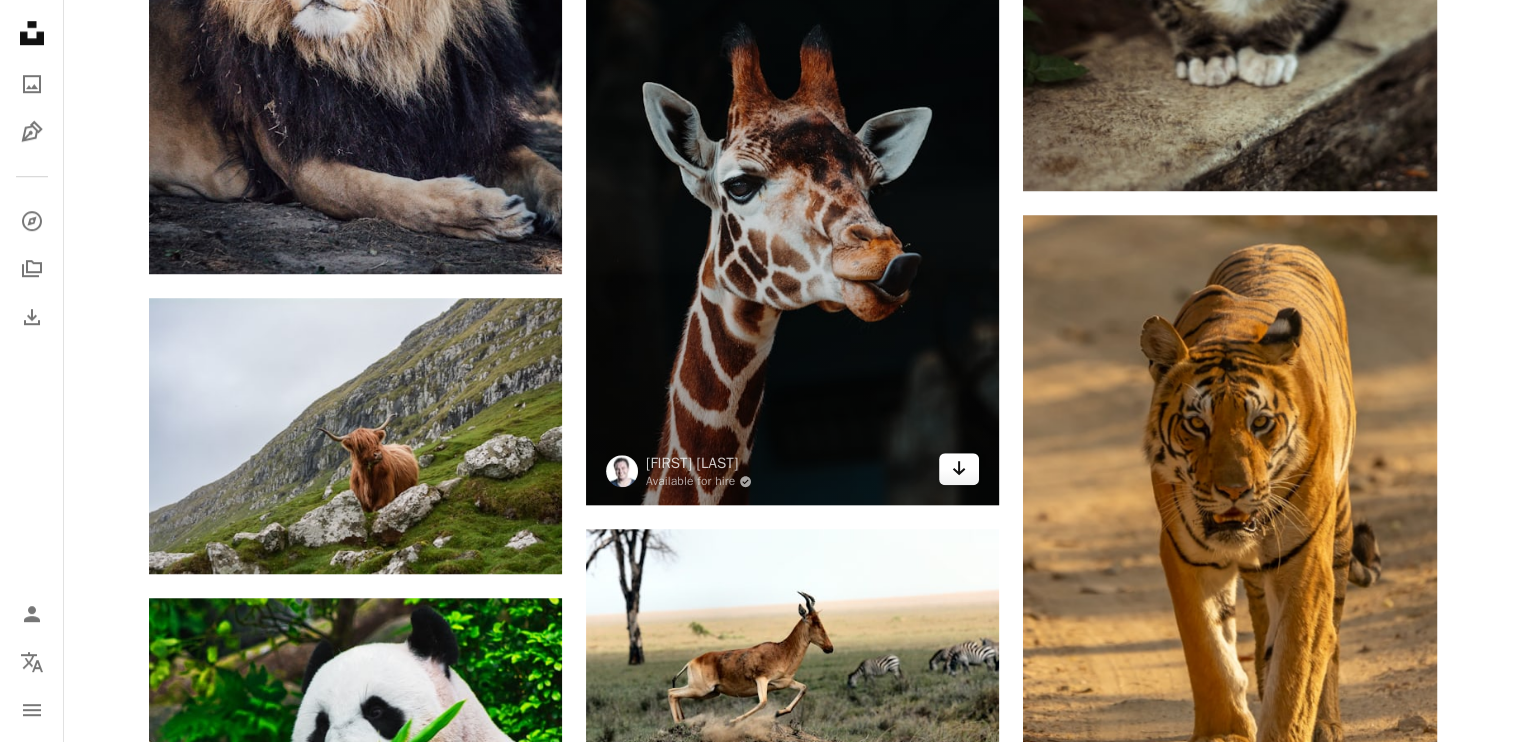 click on "Arrow pointing down" 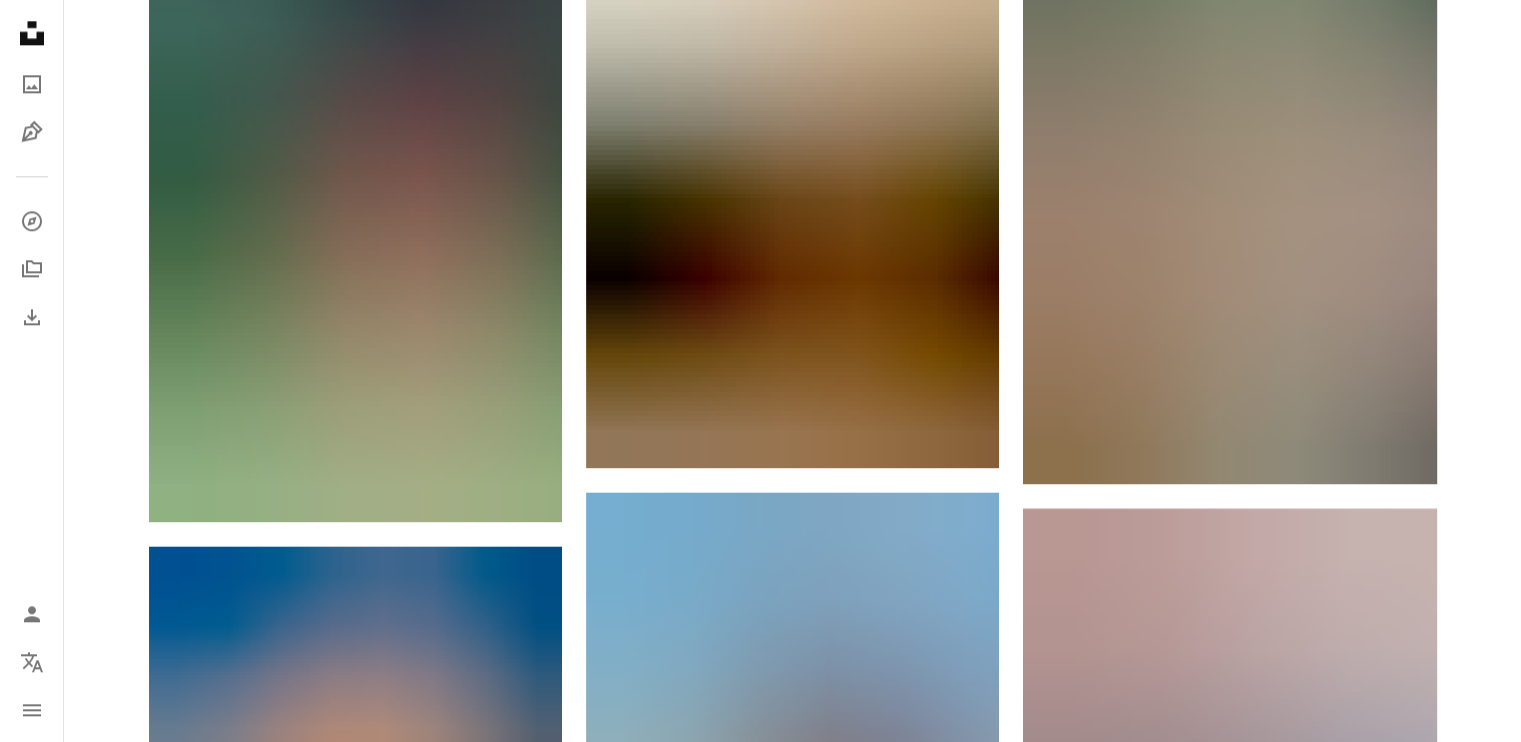 scroll, scrollTop: 2493, scrollLeft: 0, axis: vertical 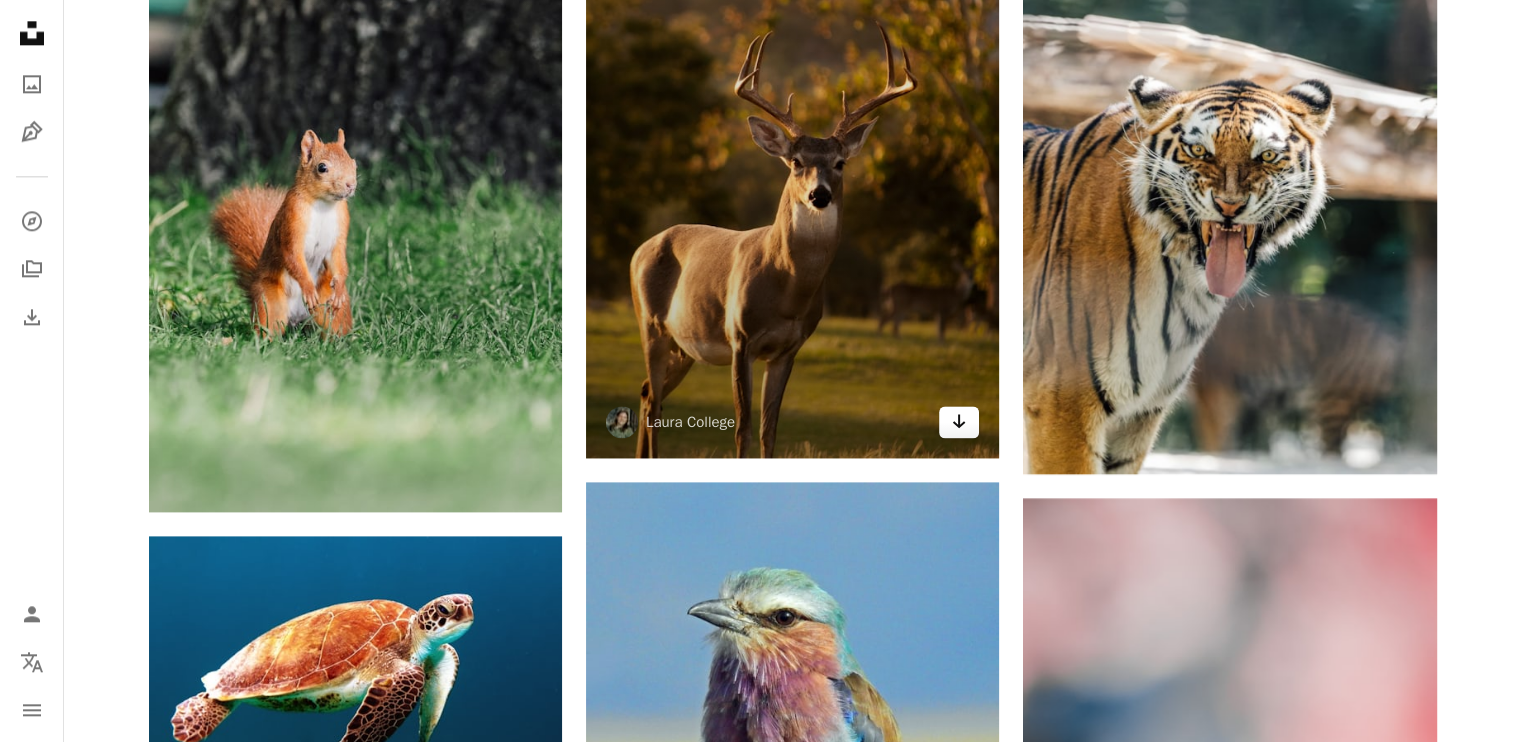 click on "Arrow pointing down" at bounding box center (959, 422) 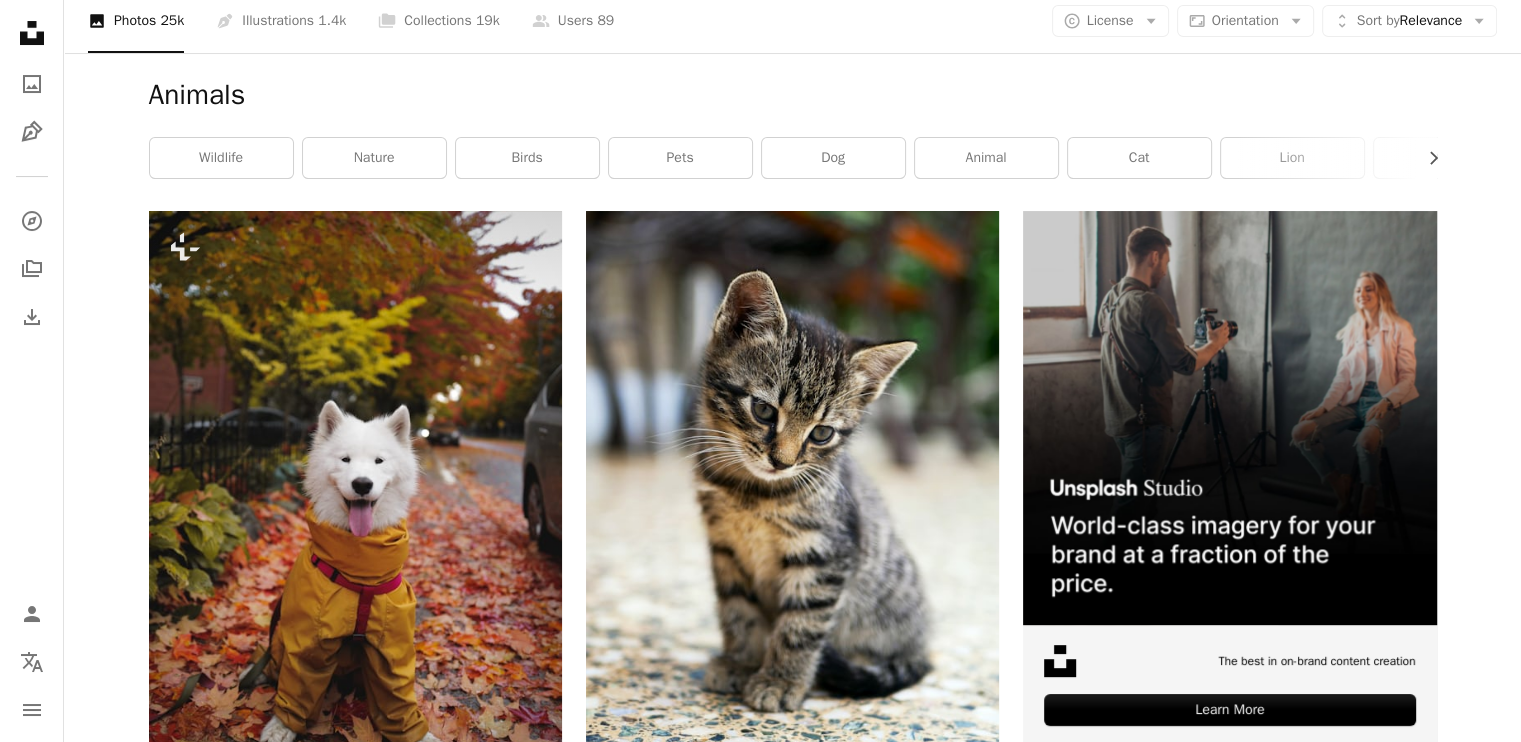 scroll, scrollTop: 0, scrollLeft: 0, axis: both 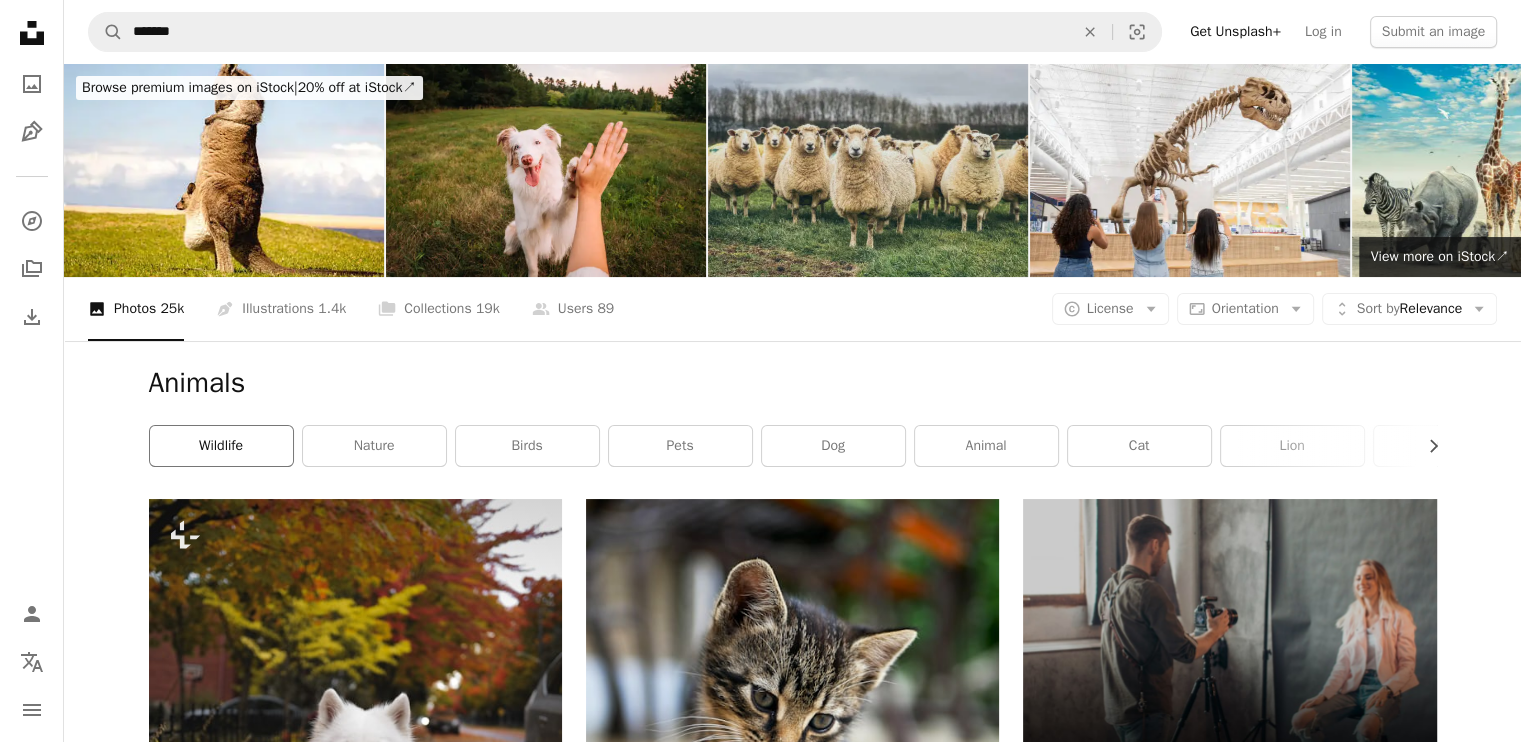 click on "wildlife" at bounding box center (221, 446) 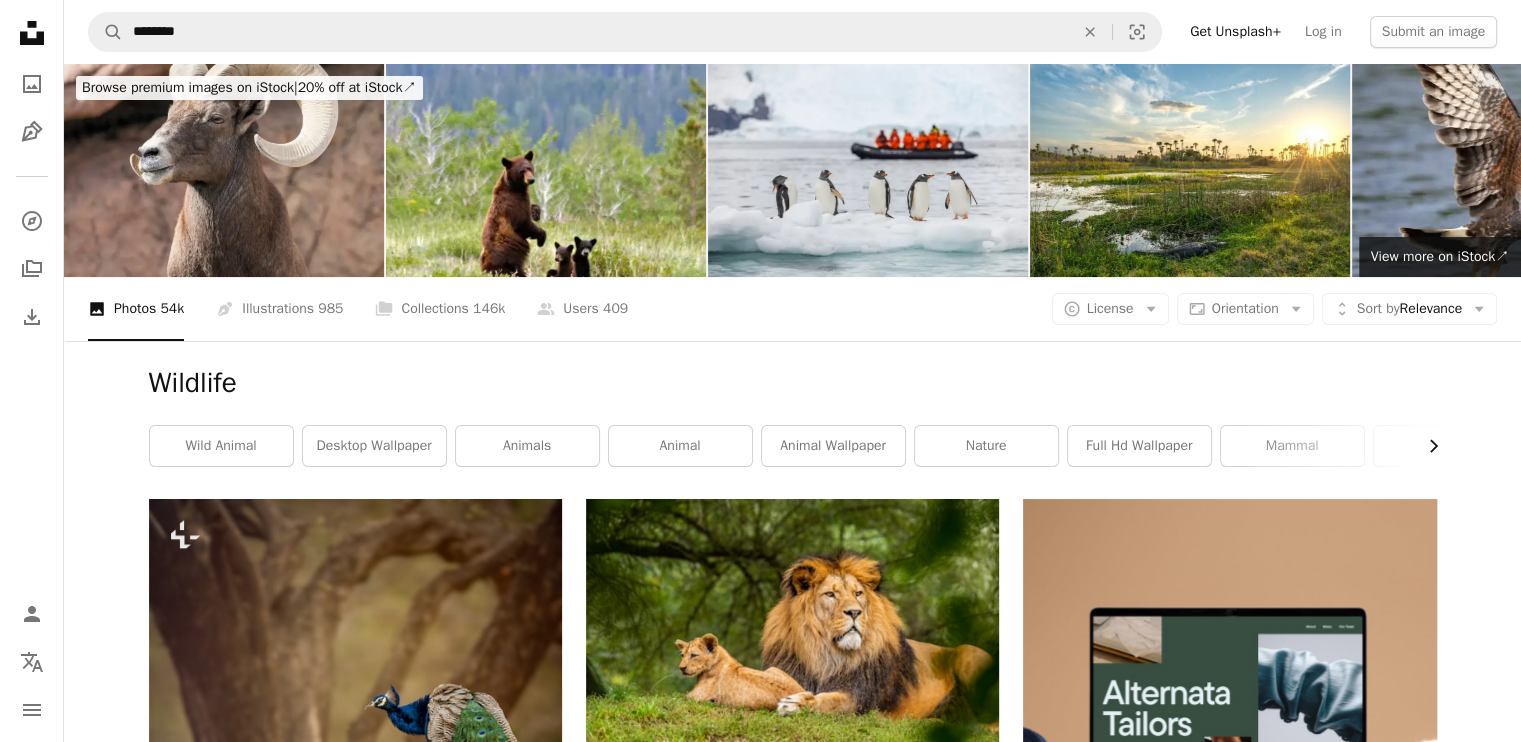 click on "Chevron right" 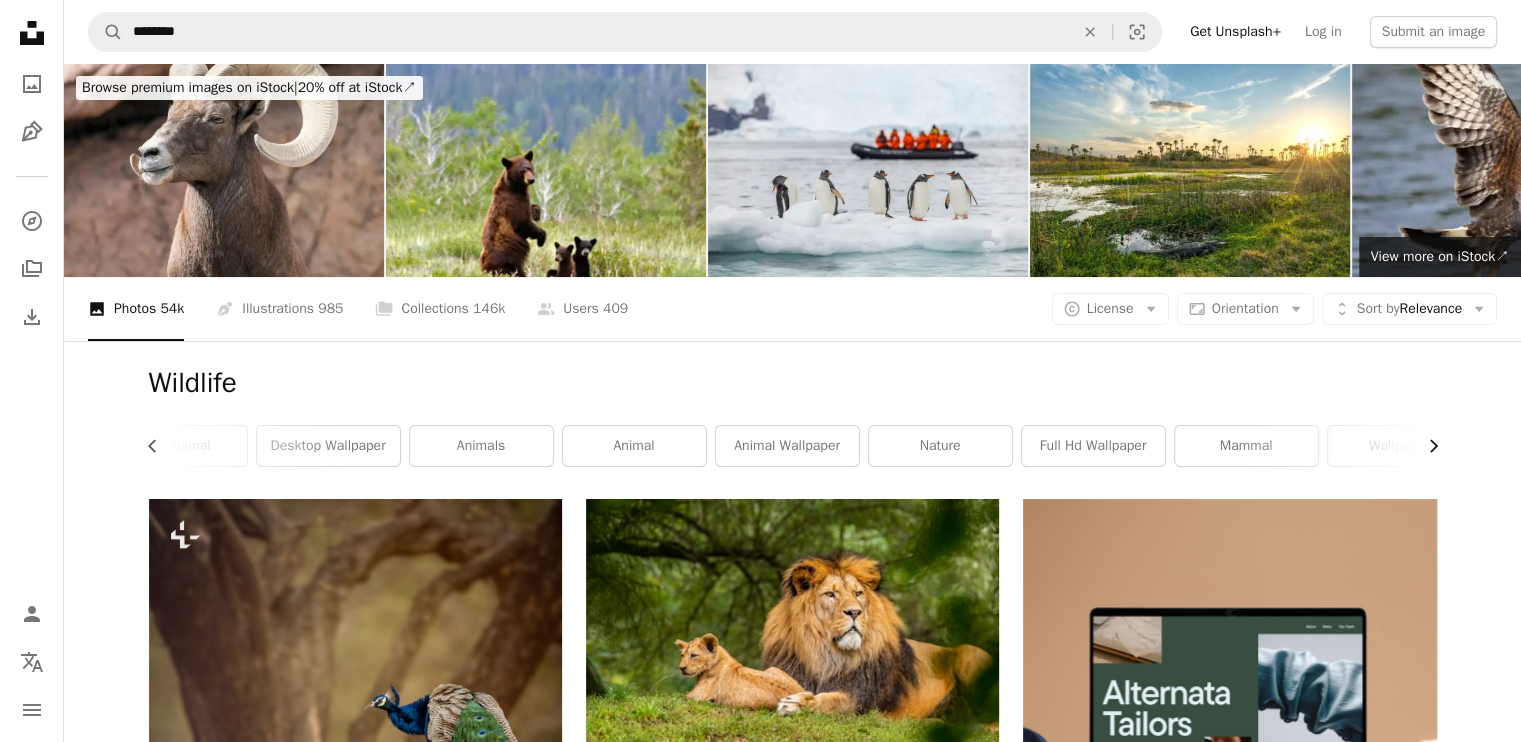 scroll, scrollTop: 0, scrollLeft: 80, axis: horizontal 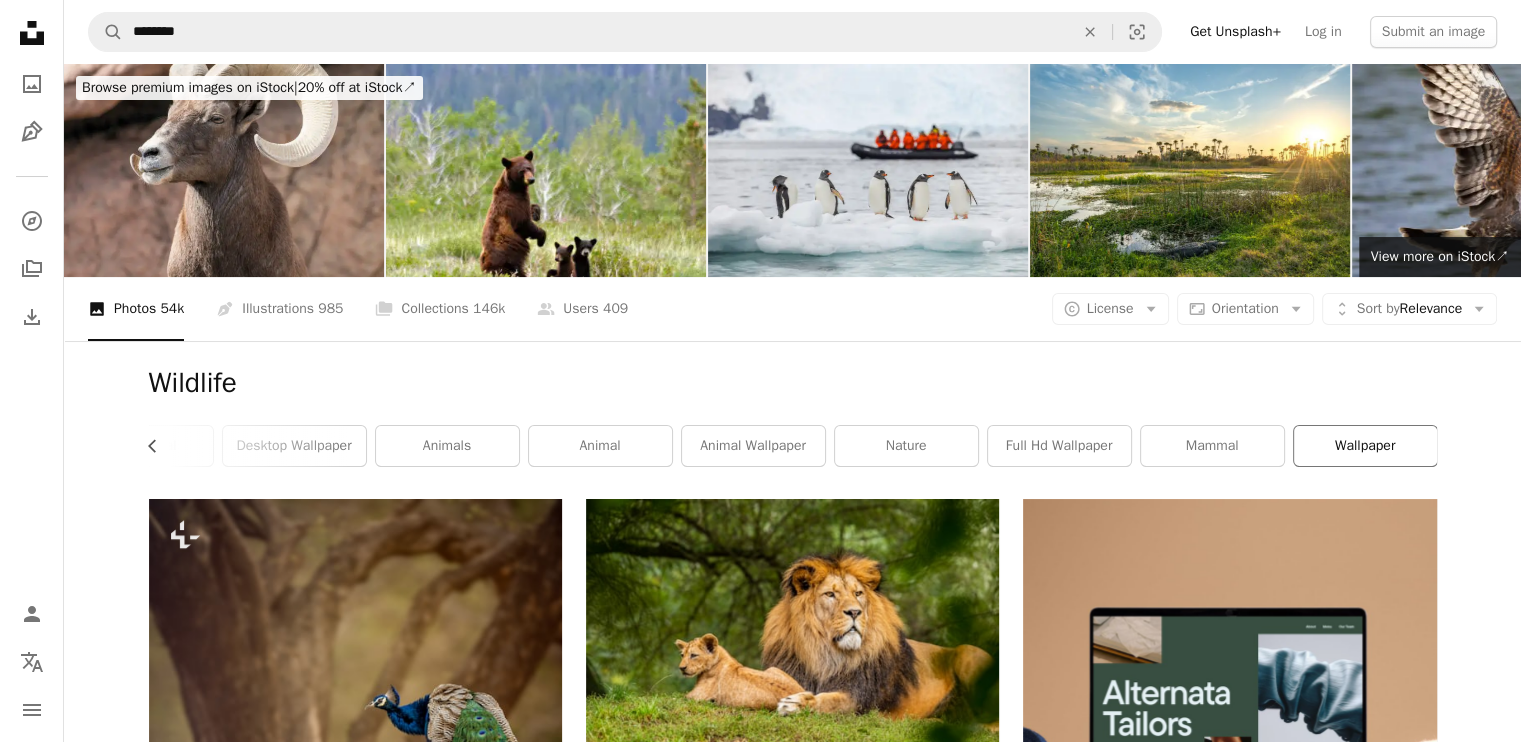 click on "wallpaper" at bounding box center [1365, 446] 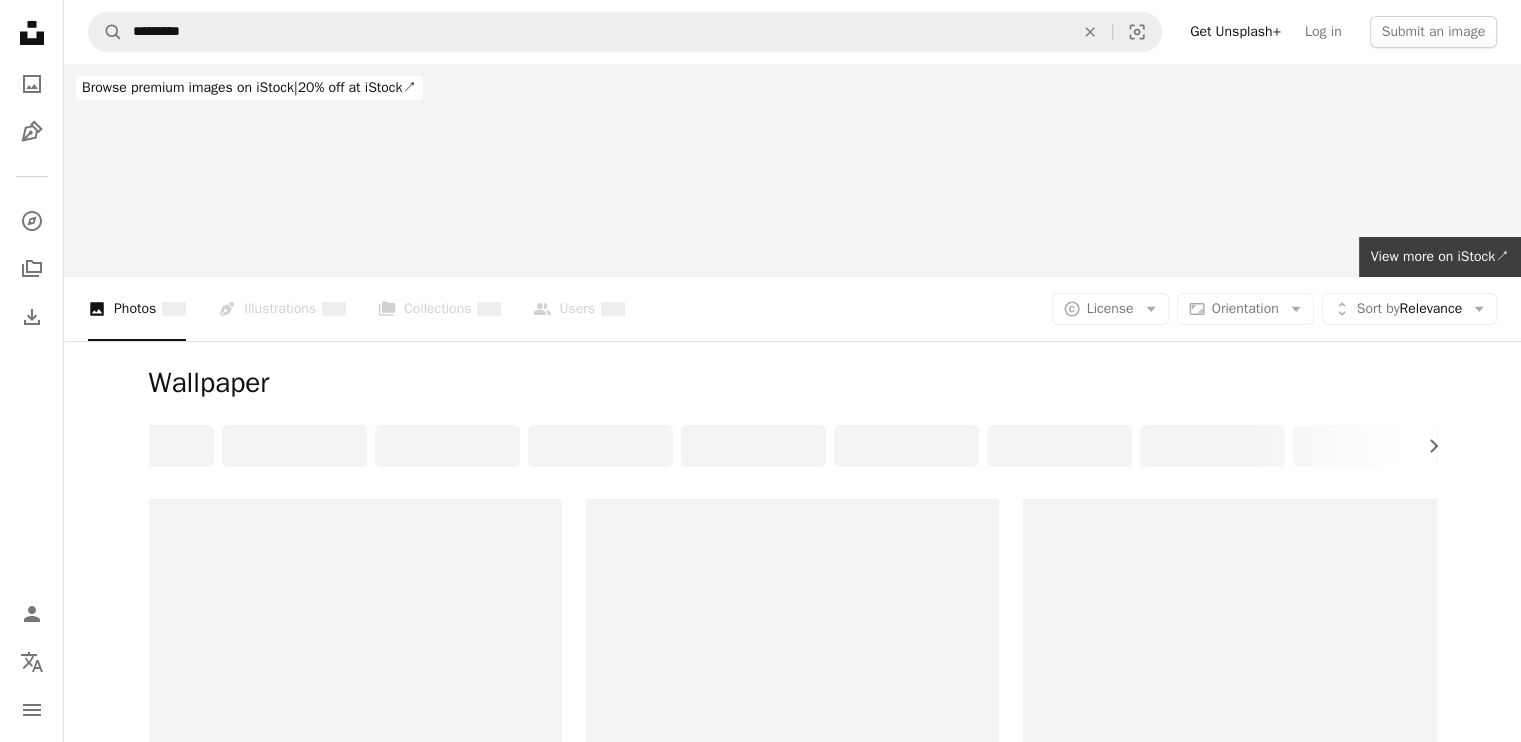 scroll, scrollTop: 0, scrollLeft: 0, axis: both 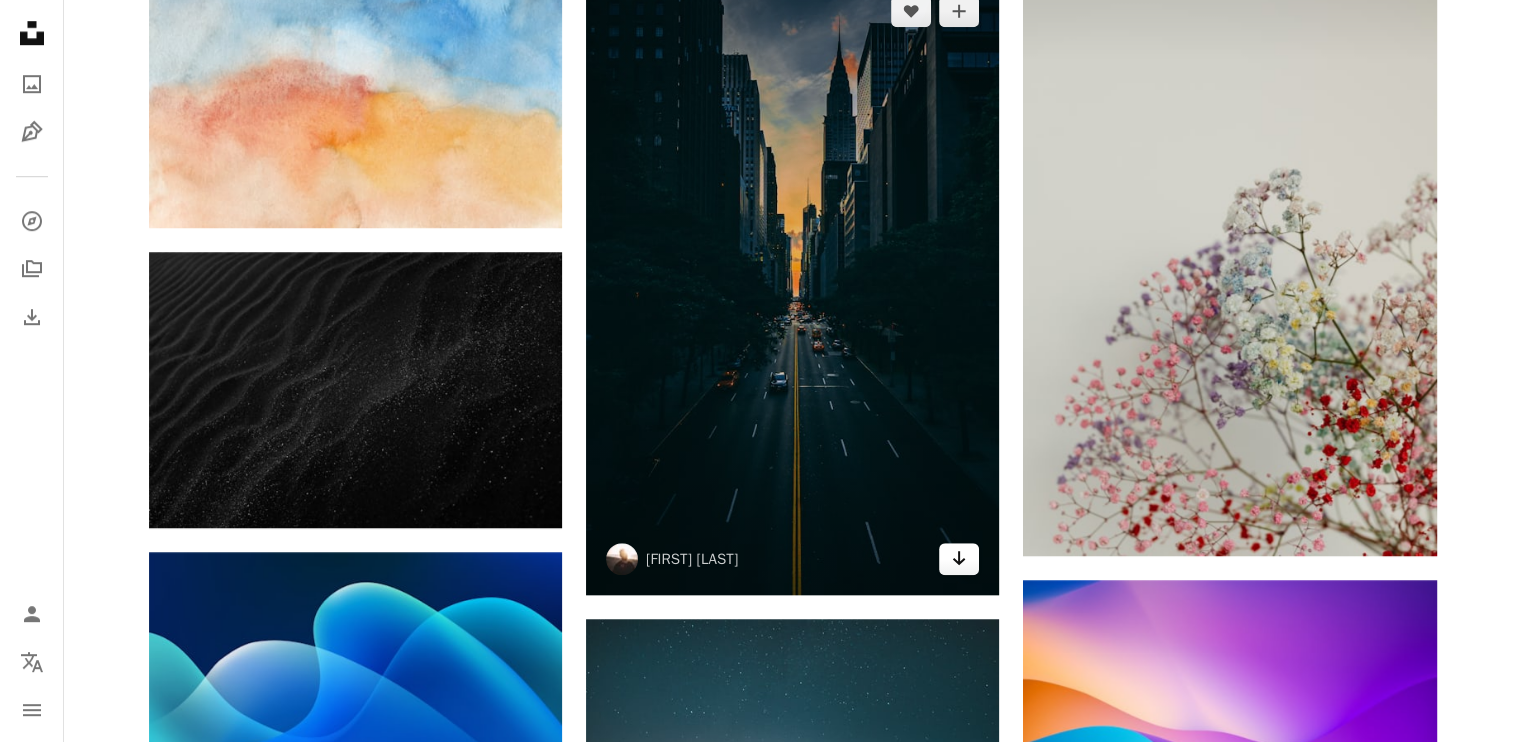 click on "Arrow pointing down" 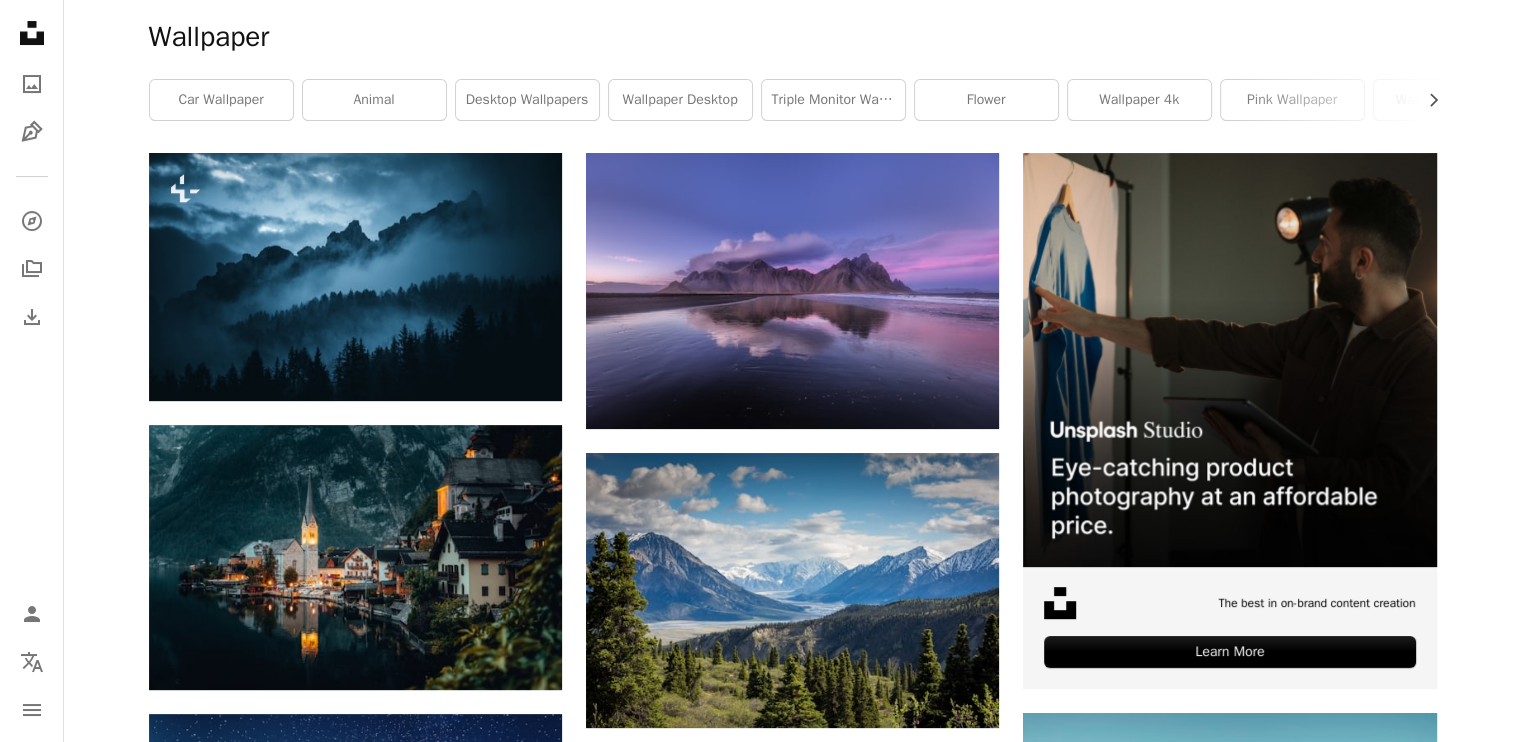 scroll, scrollTop: 0, scrollLeft: 0, axis: both 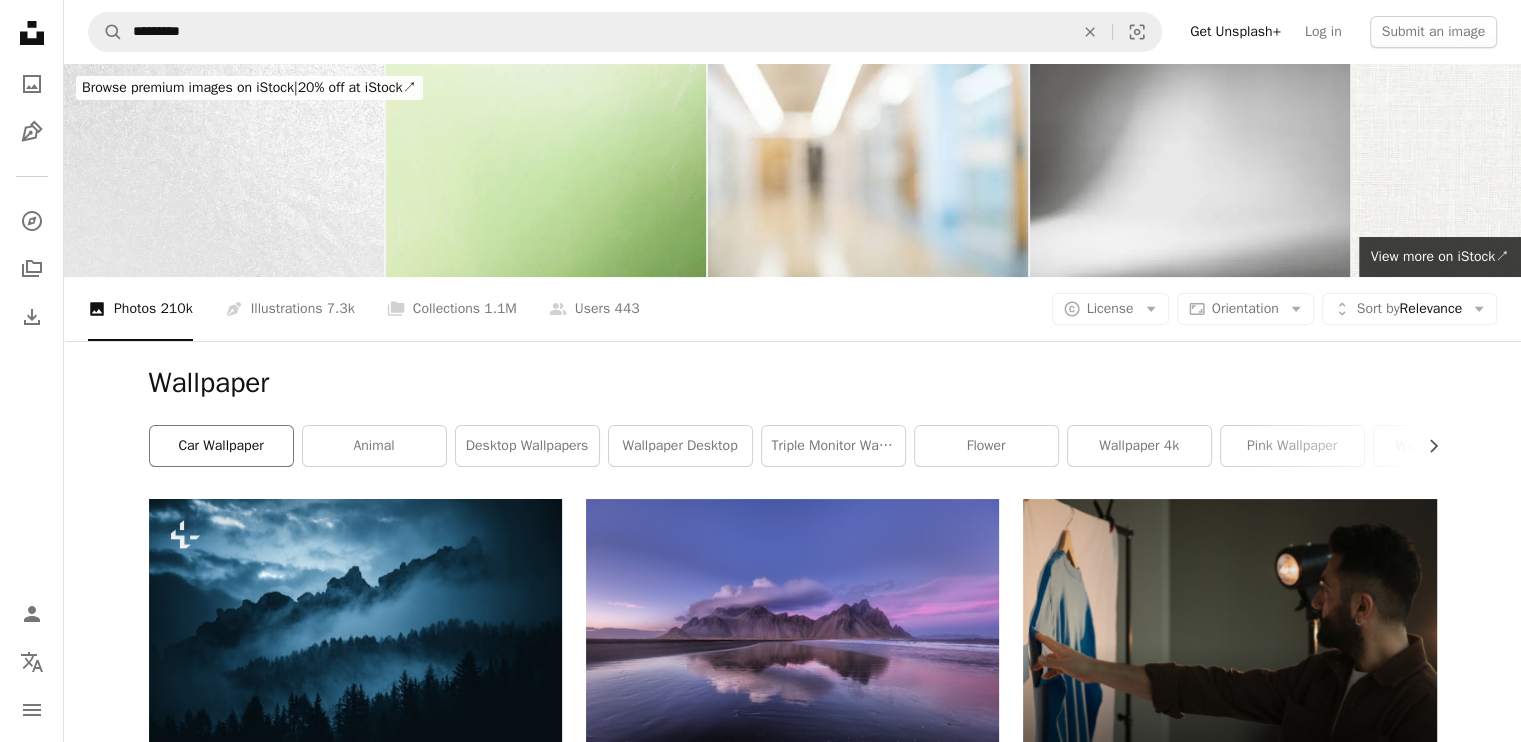 click on "car wallpaper" at bounding box center [221, 446] 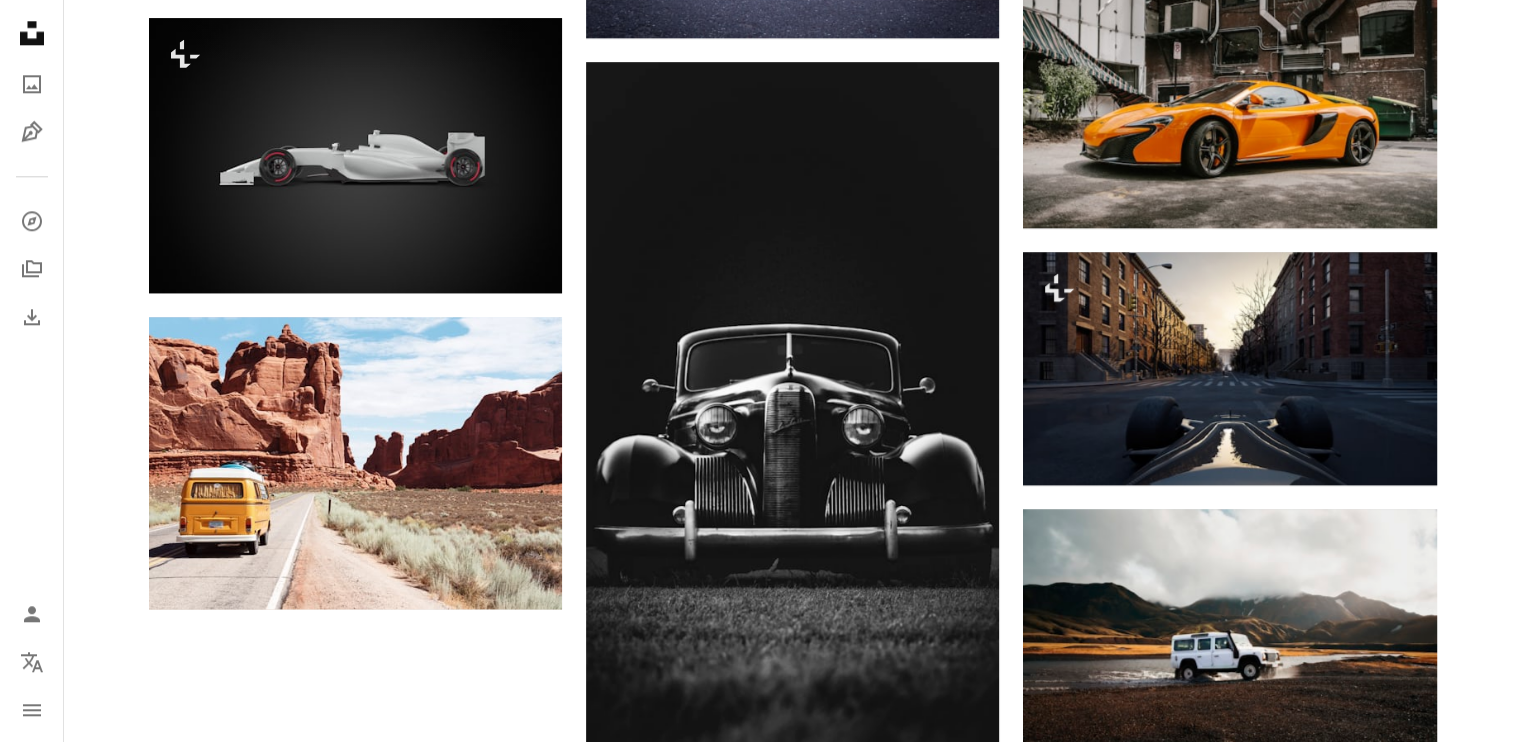 scroll, scrollTop: 2242, scrollLeft: 0, axis: vertical 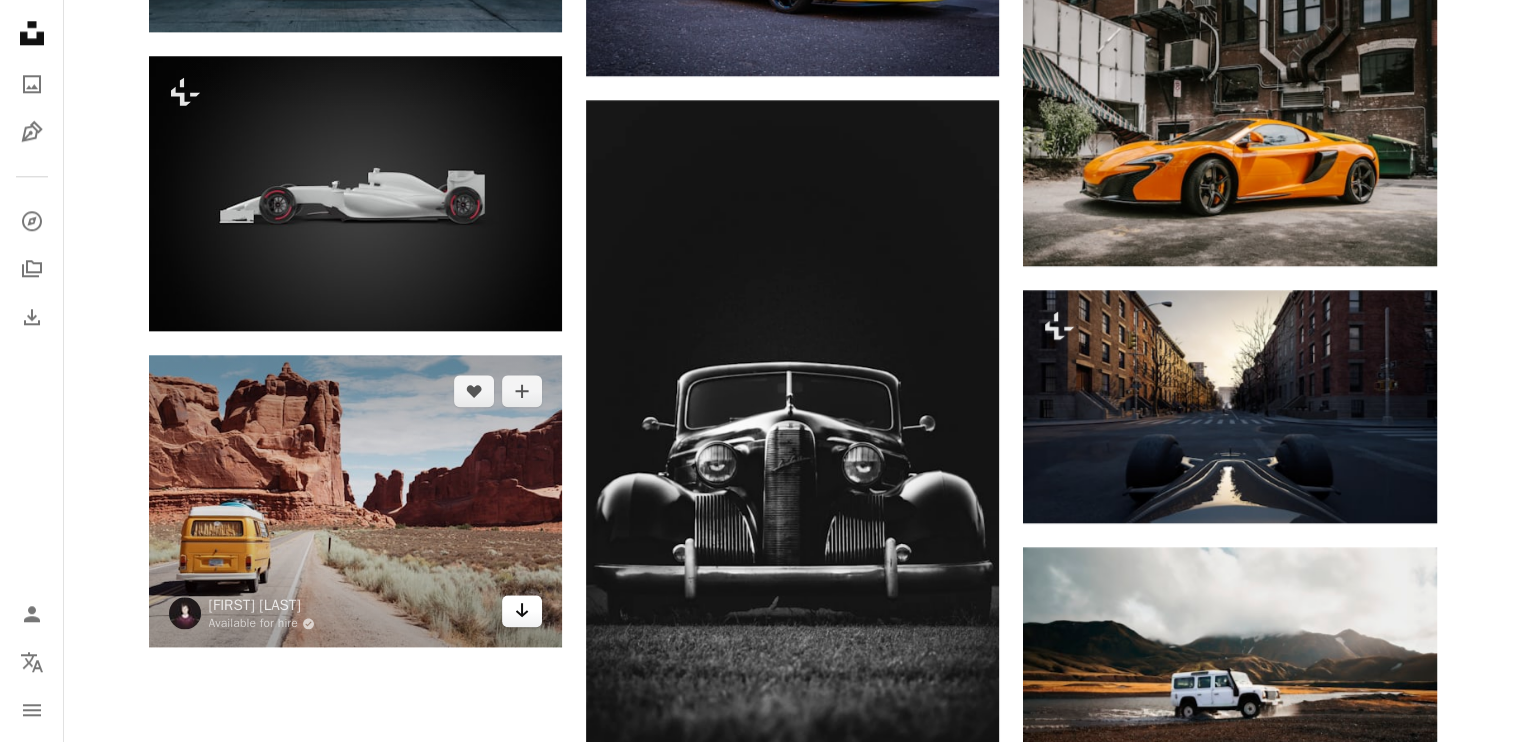 click on "Arrow pointing down" 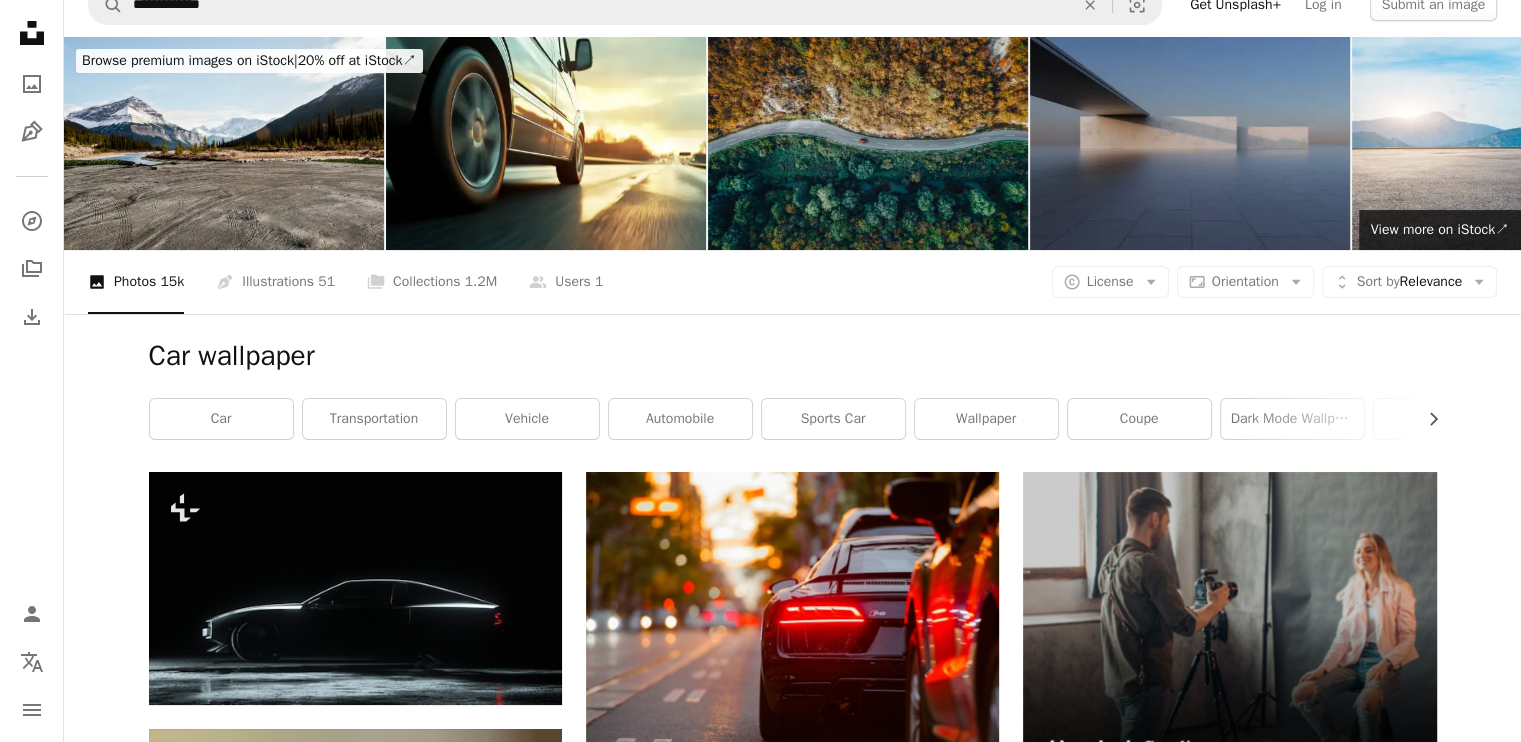 scroll, scrollTop: 0, scrollLeft: 0, axis: both 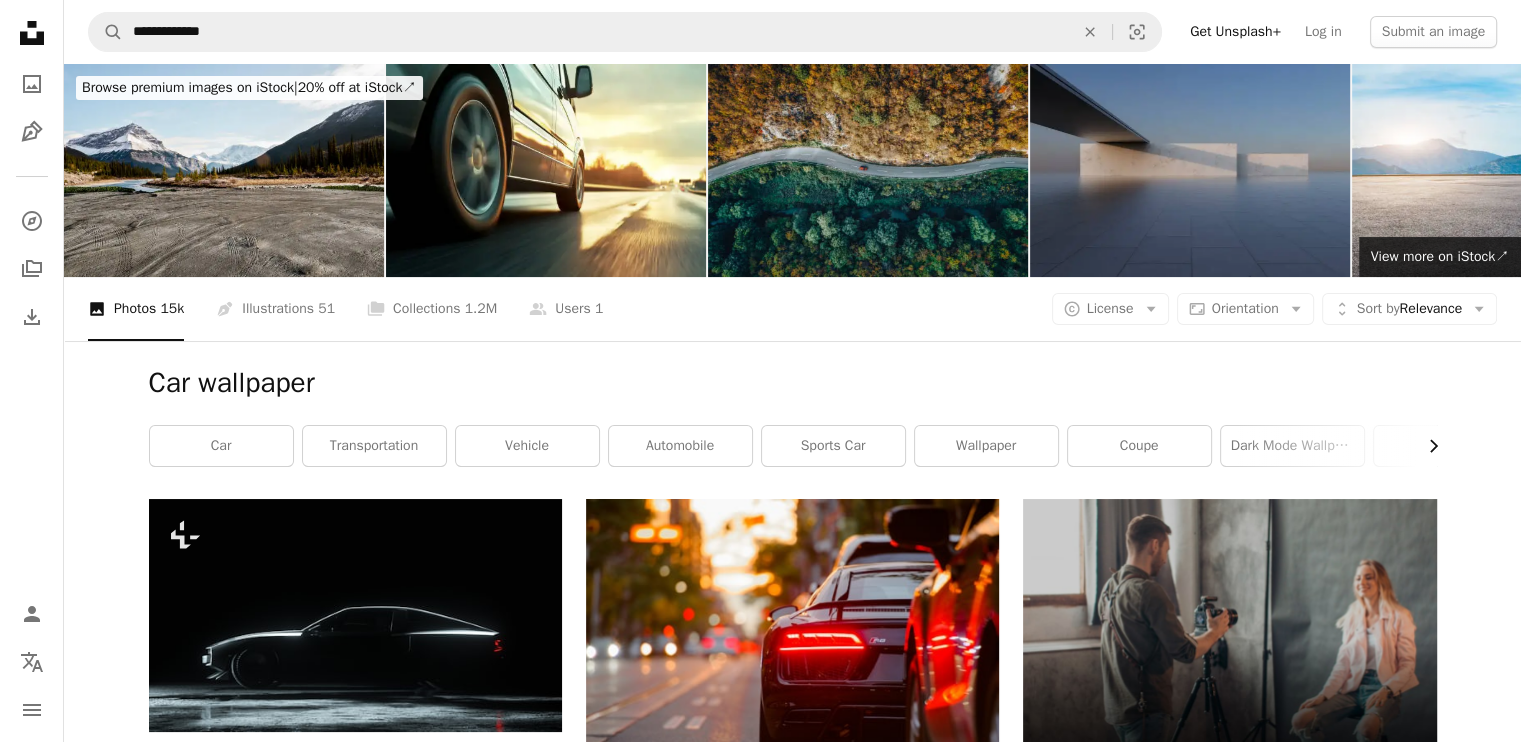 click 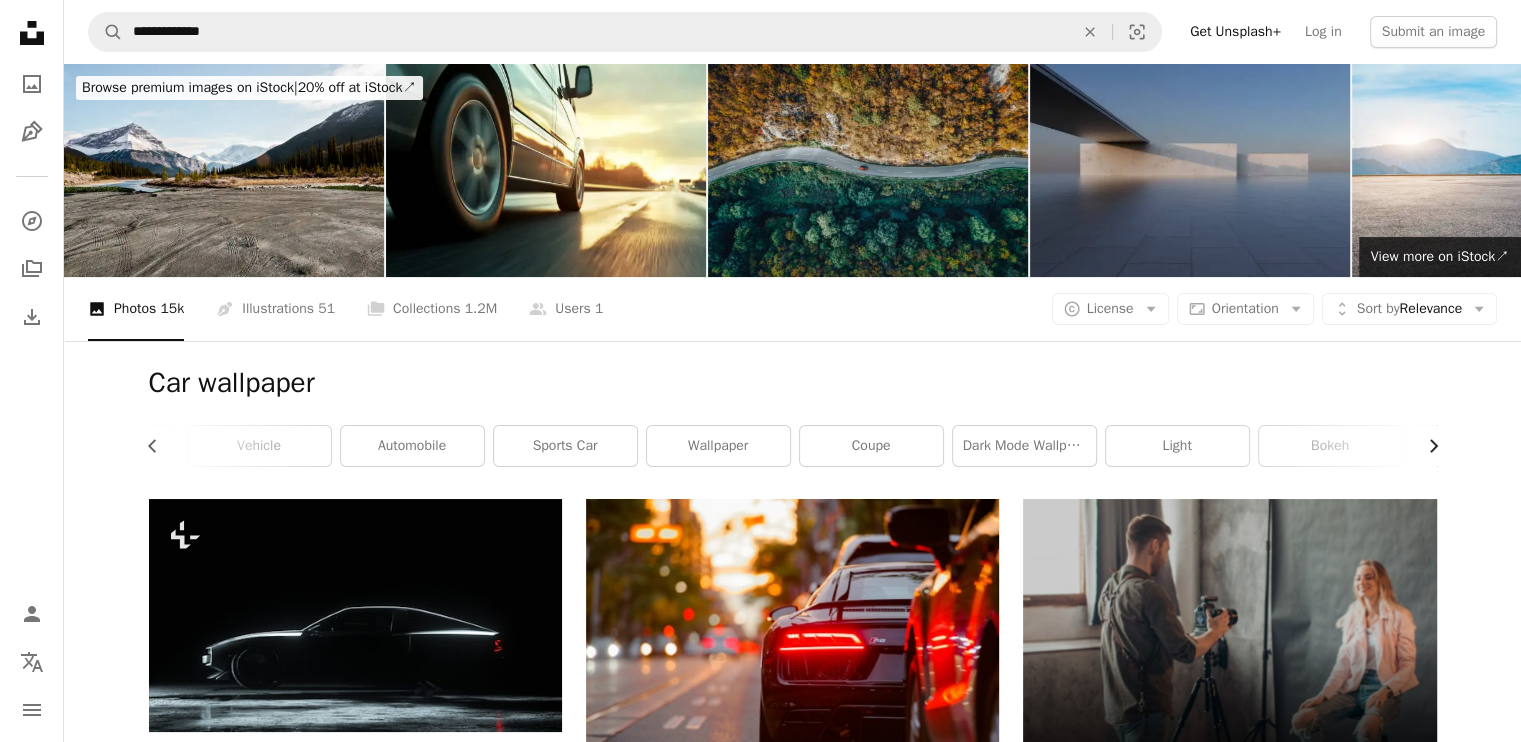 scroll, scrollTop: 0, scrollLeft: 300, axis: horizontal 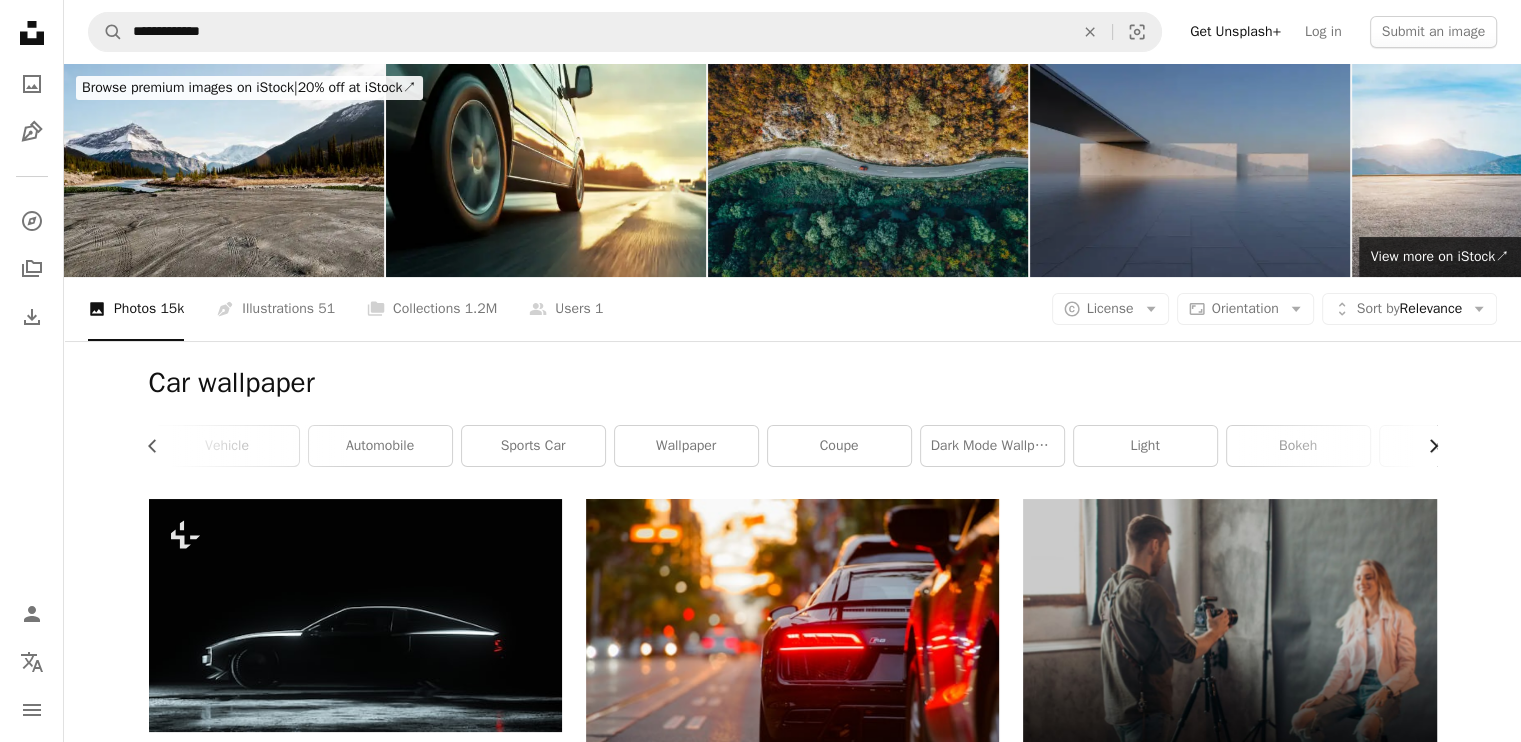 click 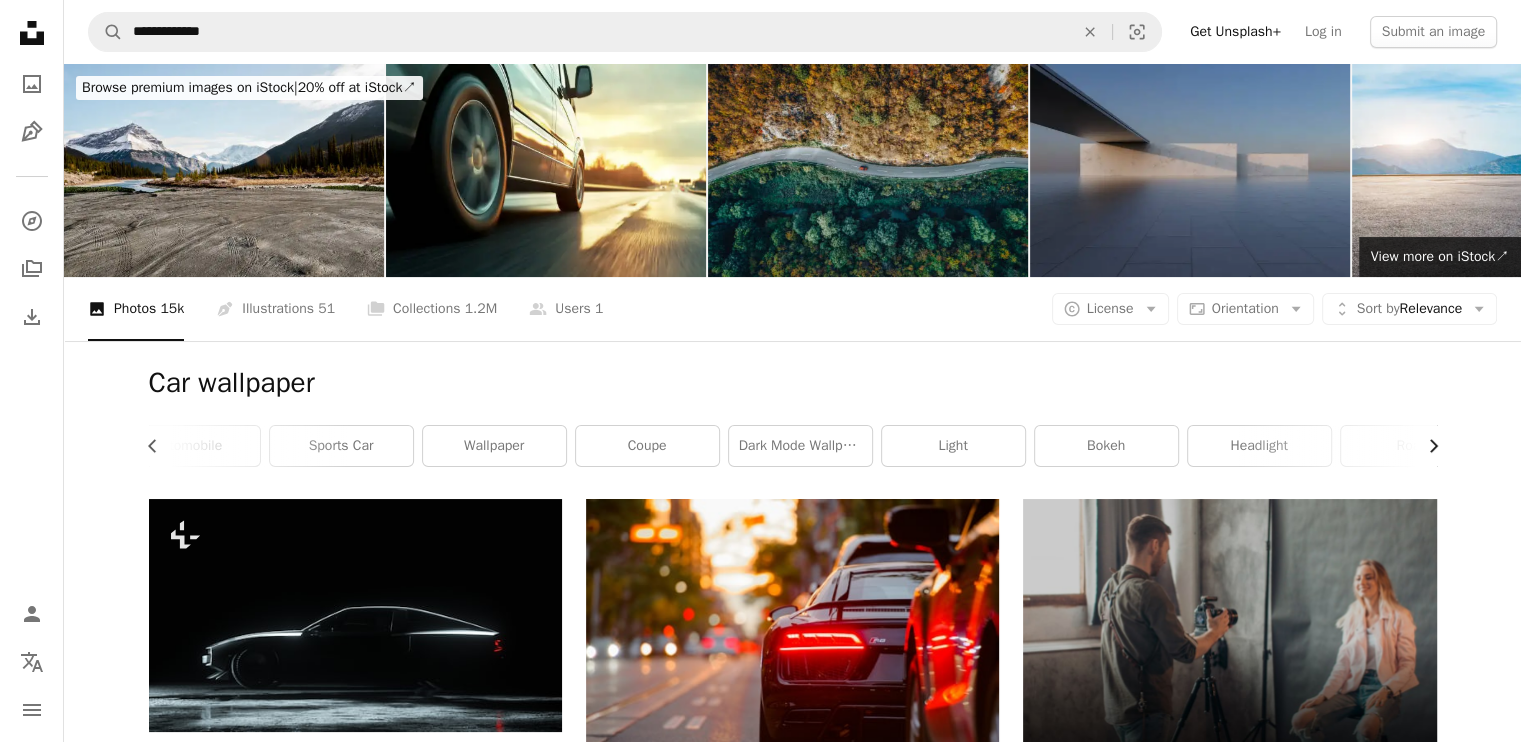 scroll, scrollTop: 0, scrollLeft: 540, axis: horizontal 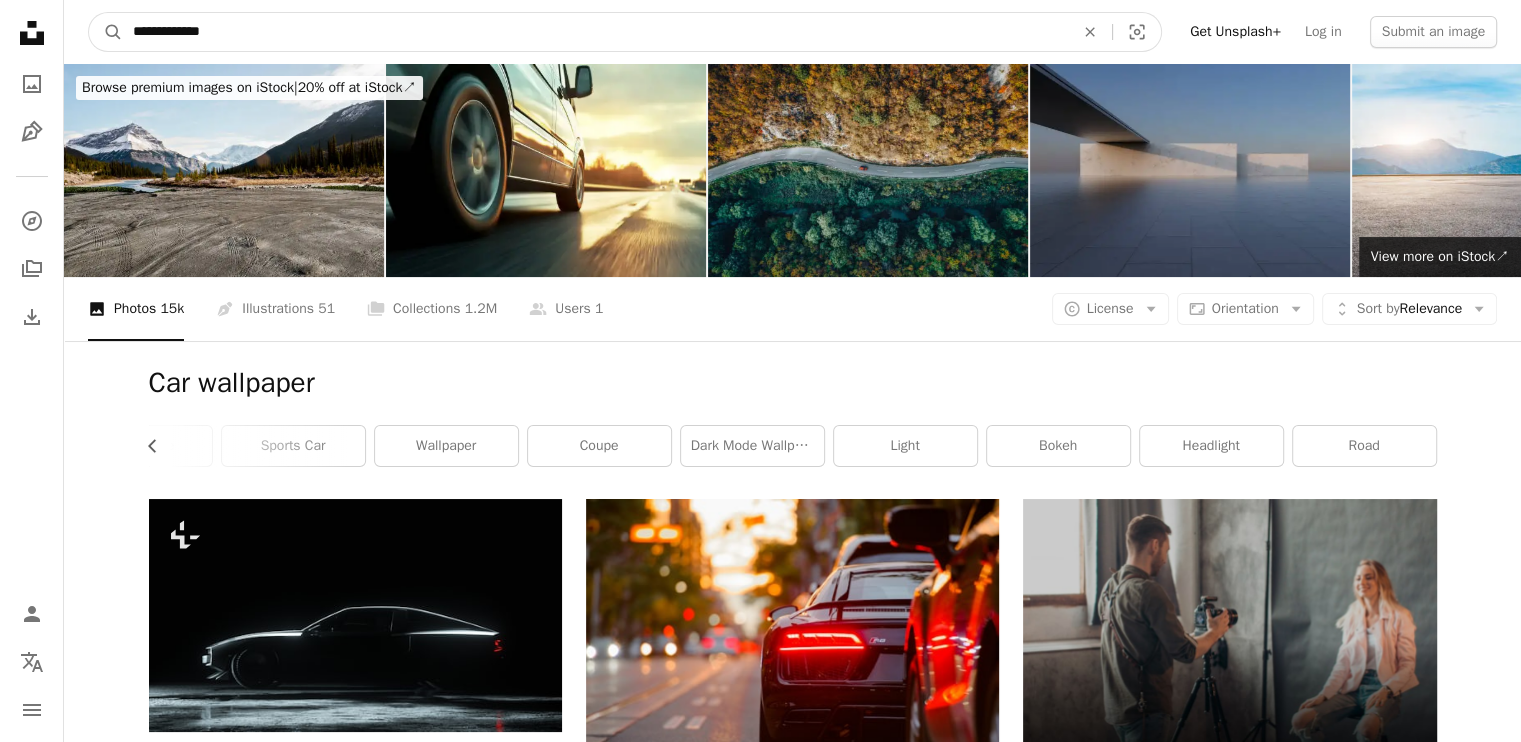 click on "**********" at bounding box center (595, 32) 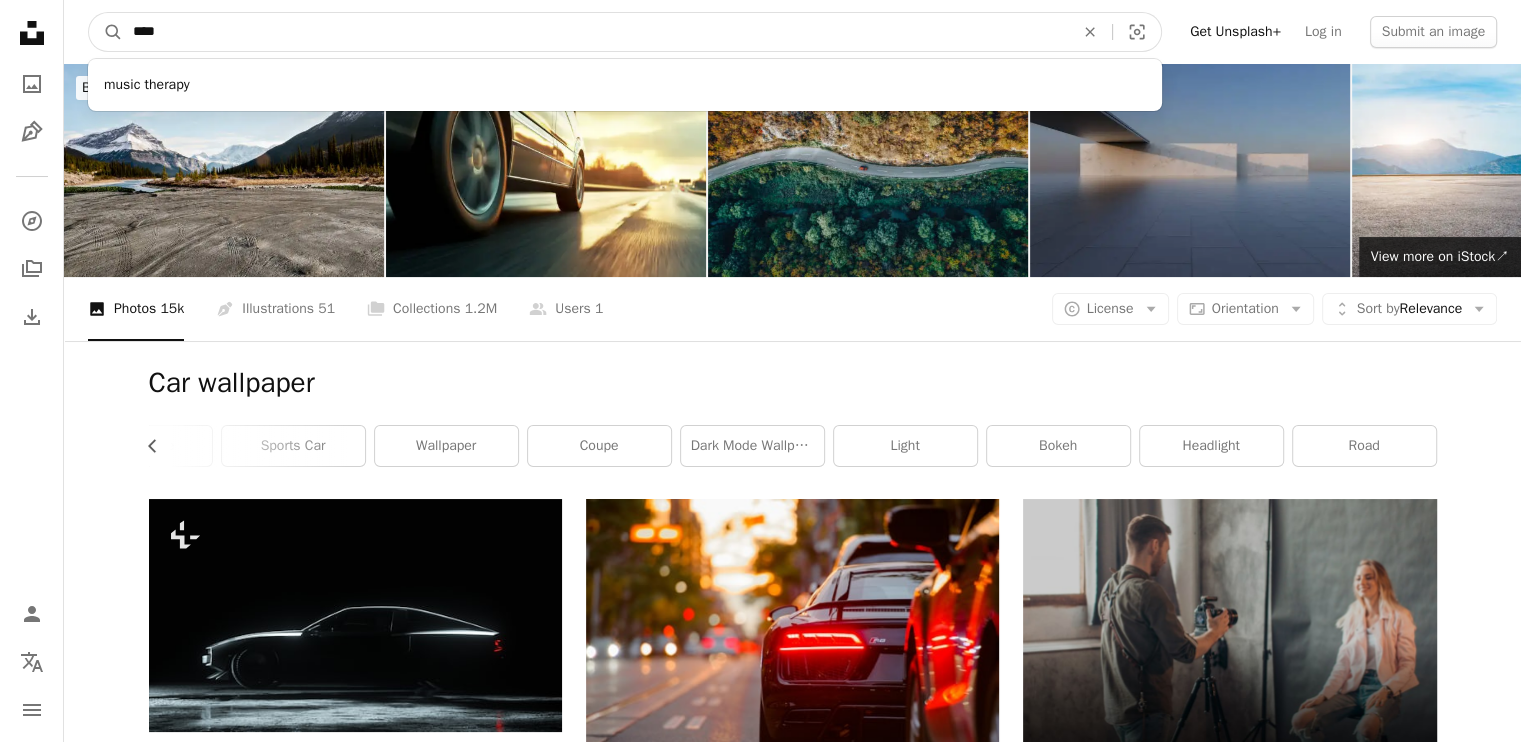 type on "*****" 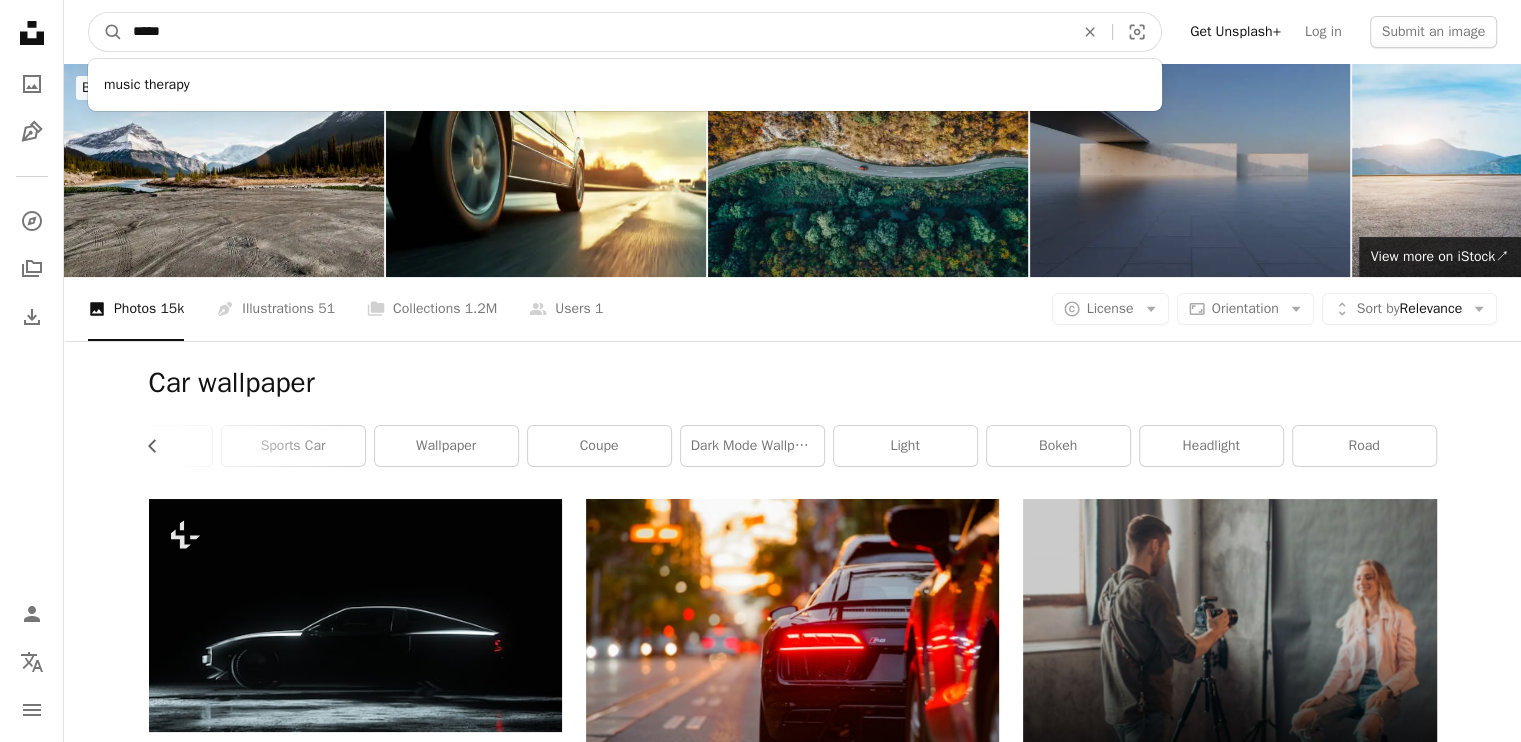 click on "A magnifying glass" at bounding box center (106, 32) 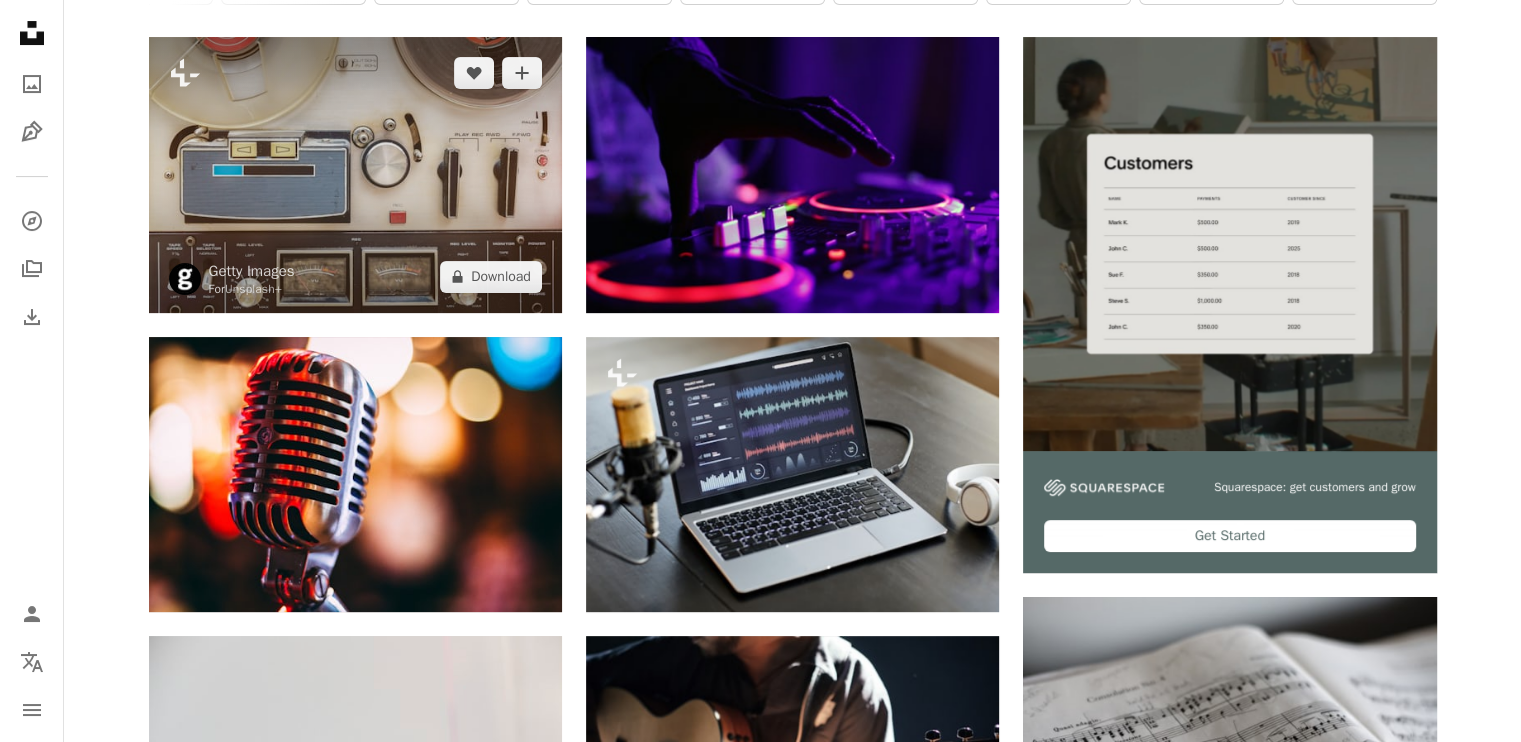 scroll, scrollTop: 460, scrollLeft: 0, axis: vertical 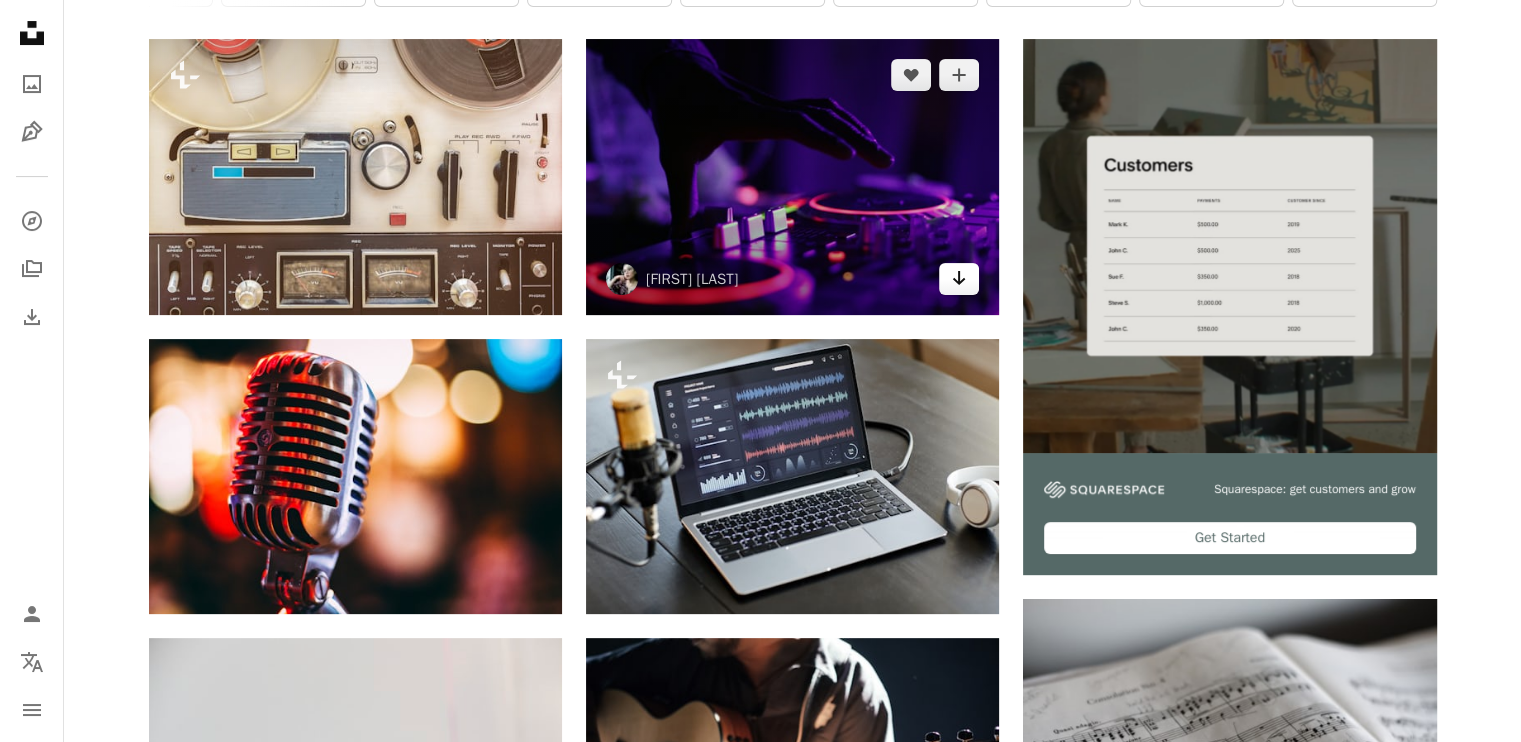click on "Arrow pointing down" 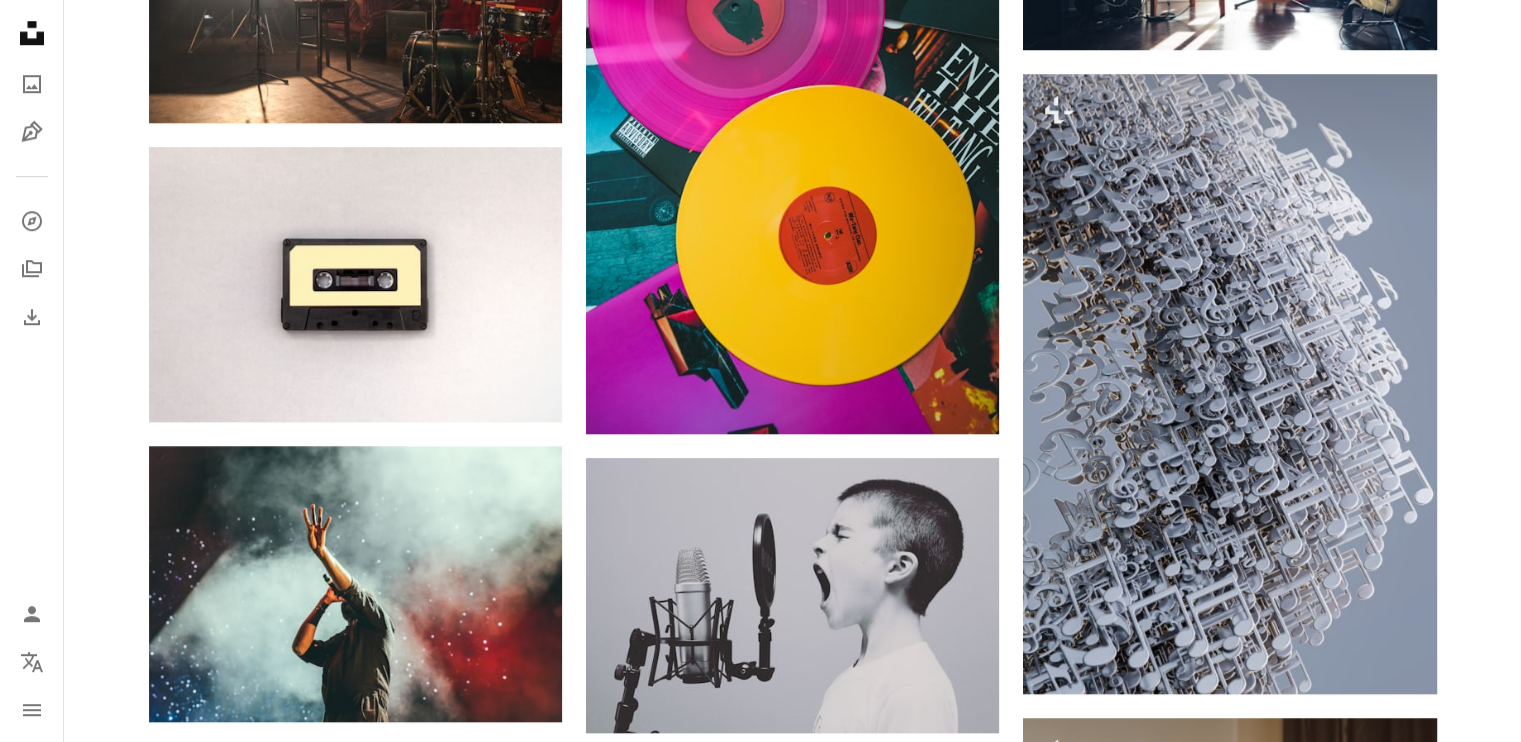 scroll, scrollTop: 1586, scrollLeft: 0, axis: vertical 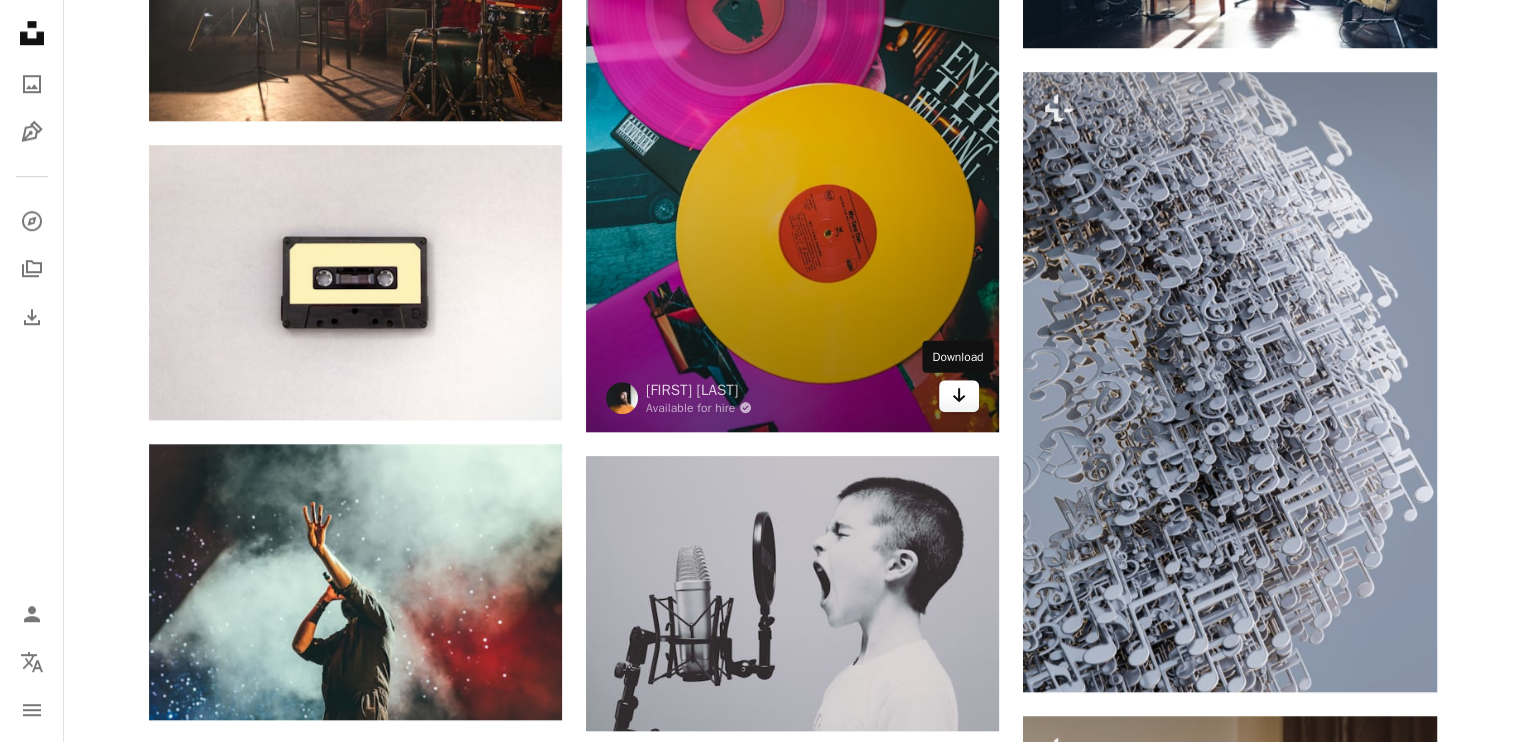 click on "Arrow pointing down" 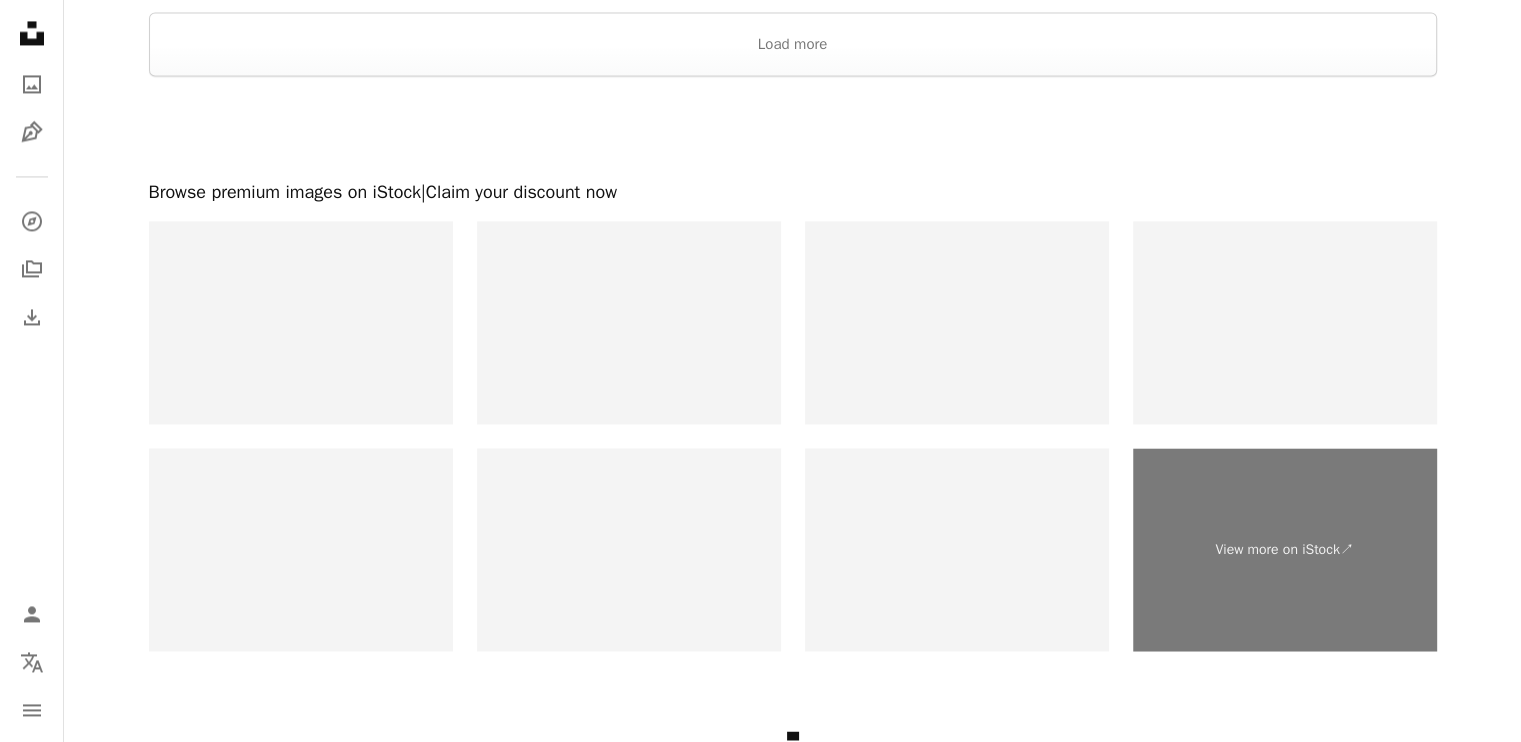 scroll, scrollTop: 3256, scrollLeft: 0, axis: vertical 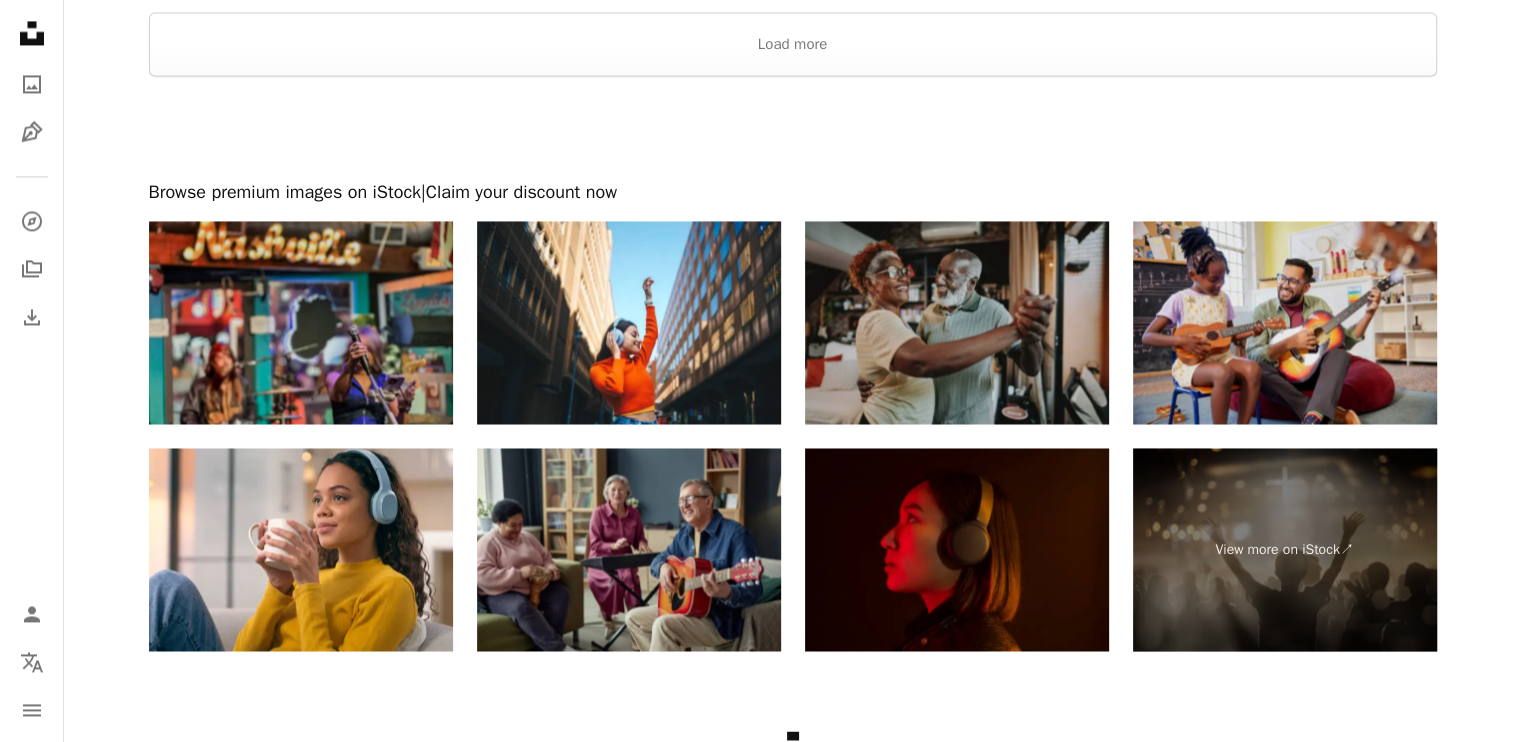 click at bounding box center [957, 322] 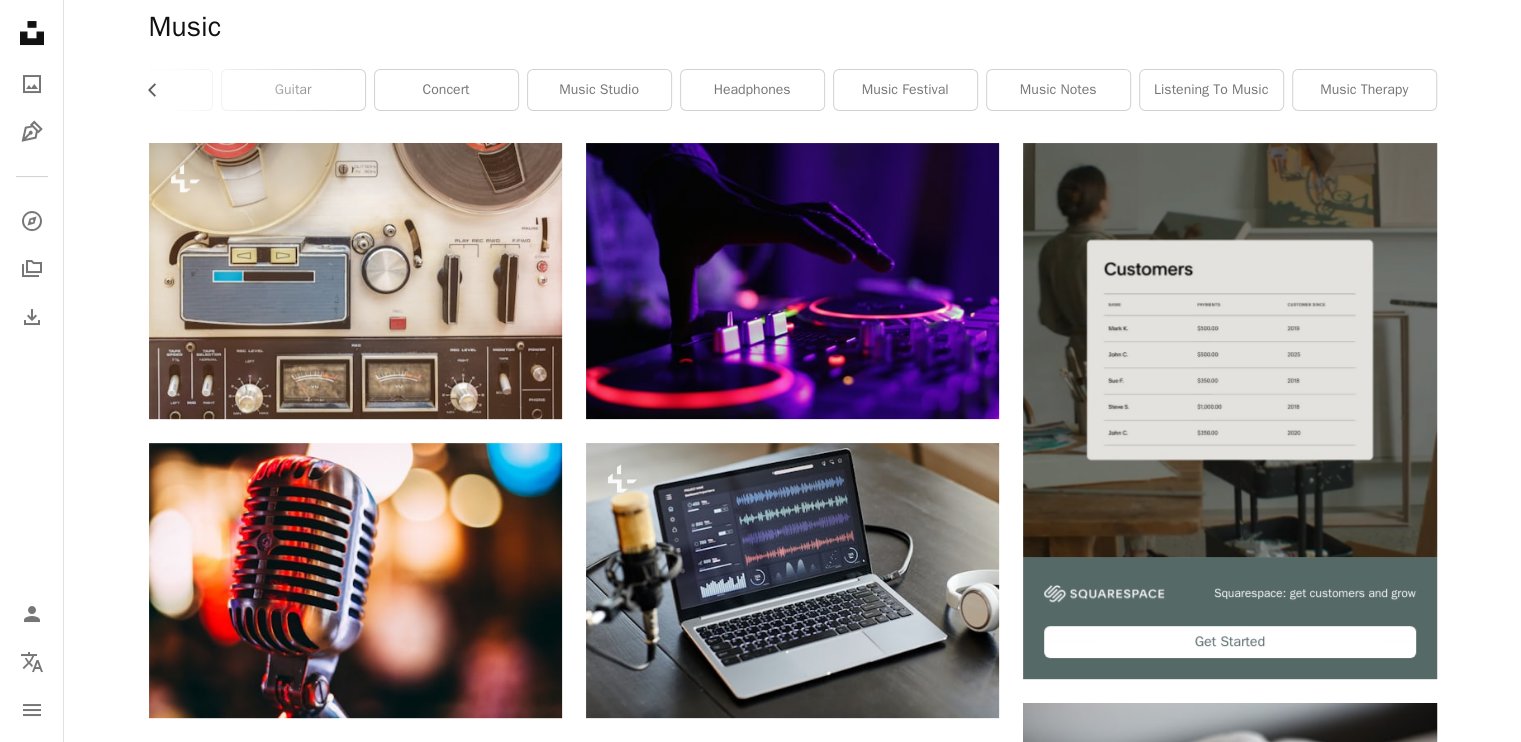 scroll, scrollTop: 0, scrollLeft: 0, axis: both 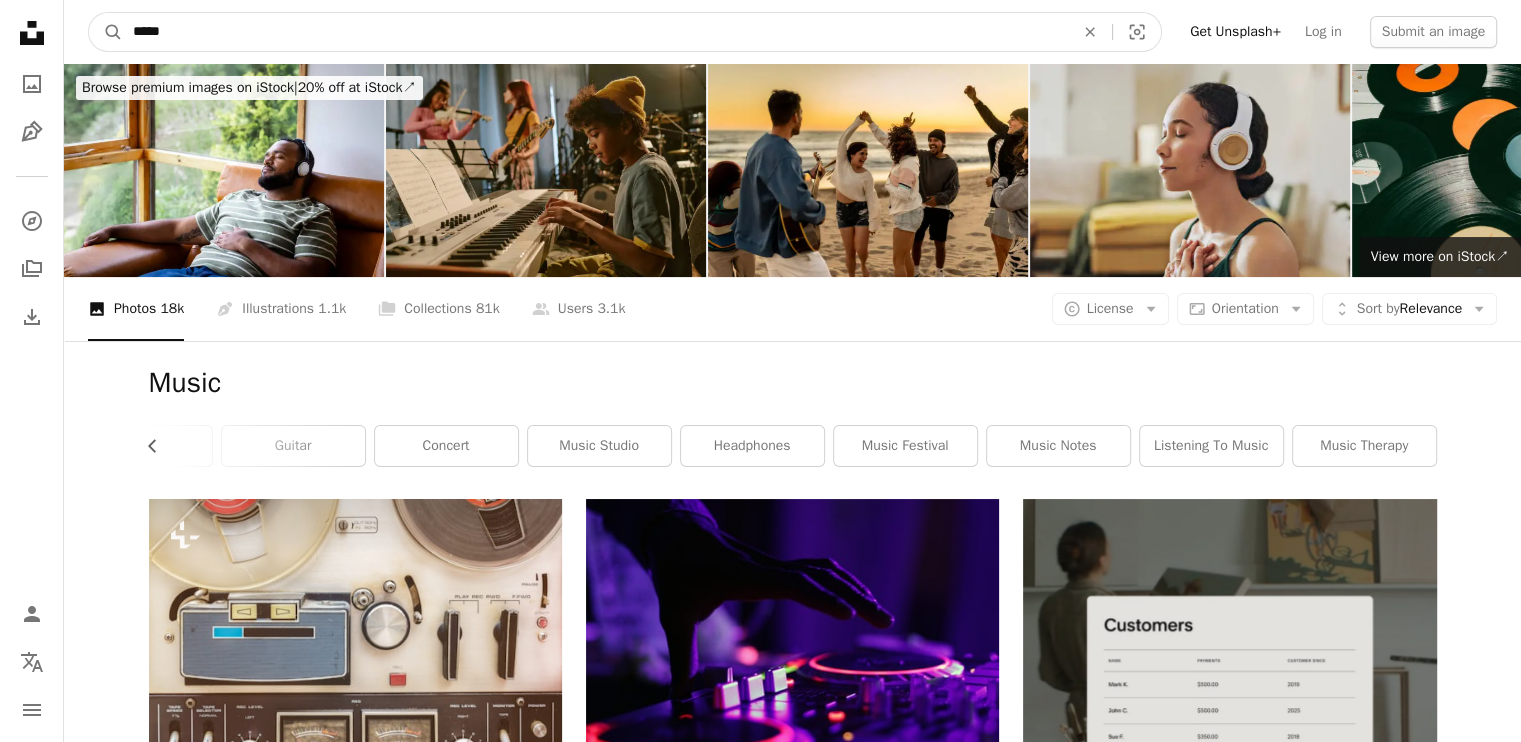 click on "*****" at bounding box center [595, 32] 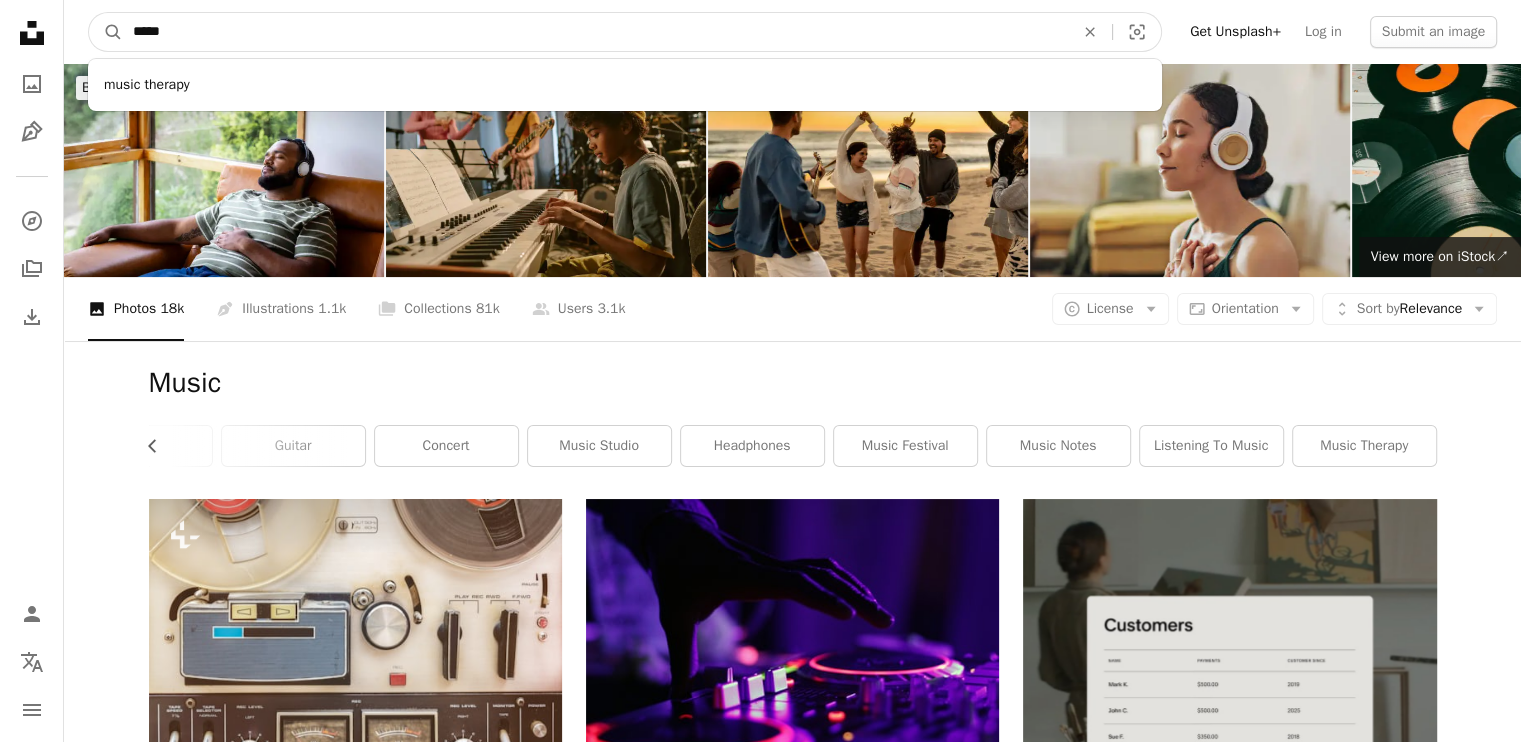 click on "*****" at bounding box center (595, 32) 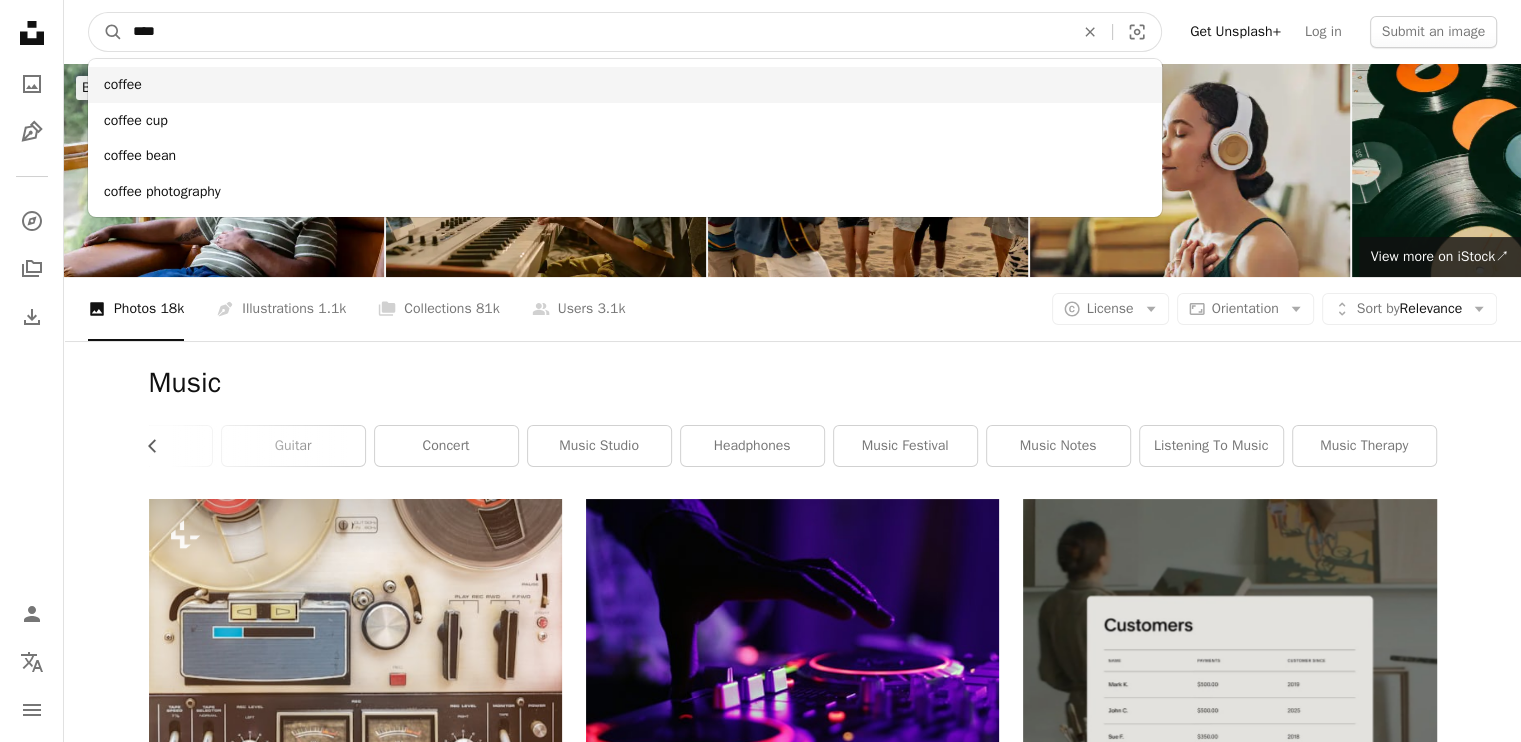 type on "****" 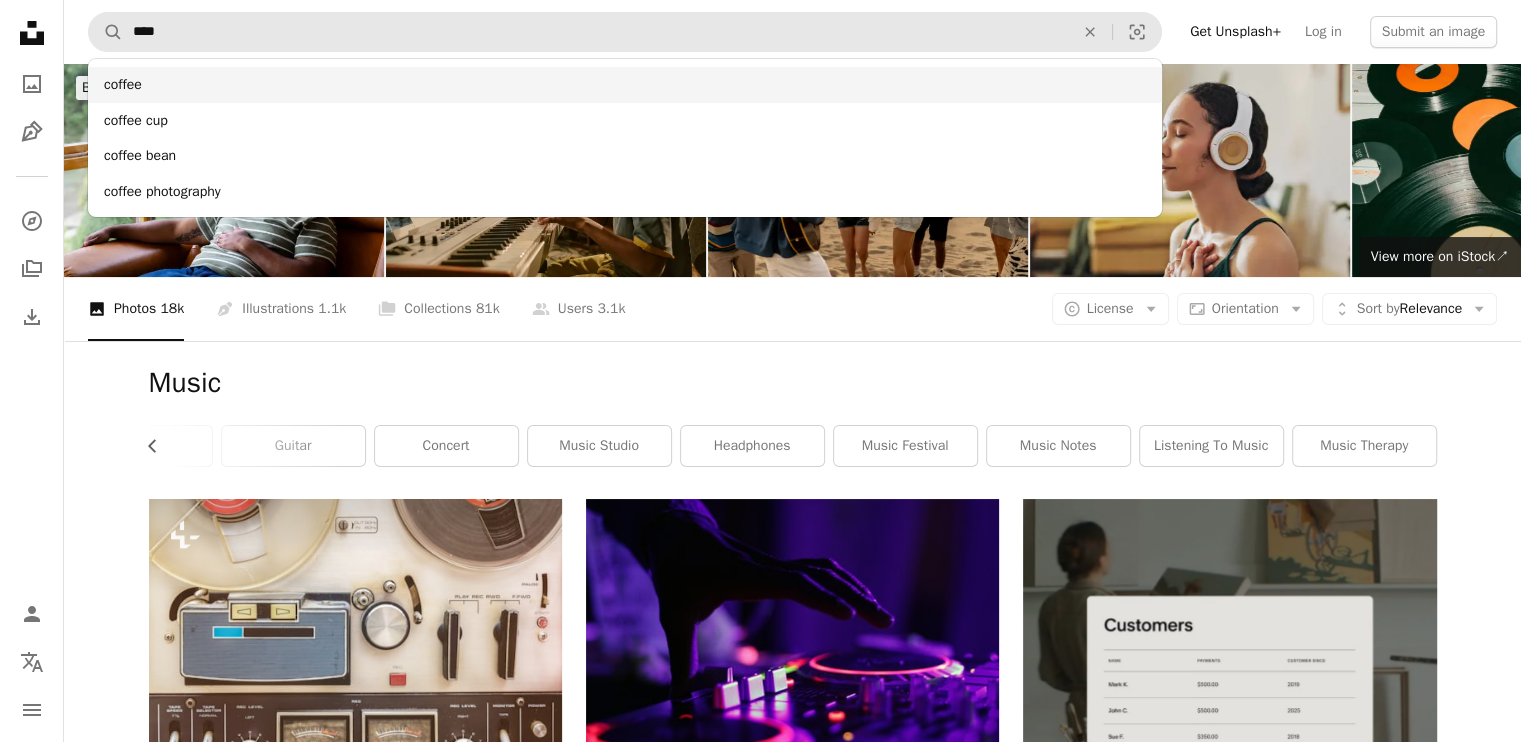 click on "coffee" at bounding box center (625, 85) 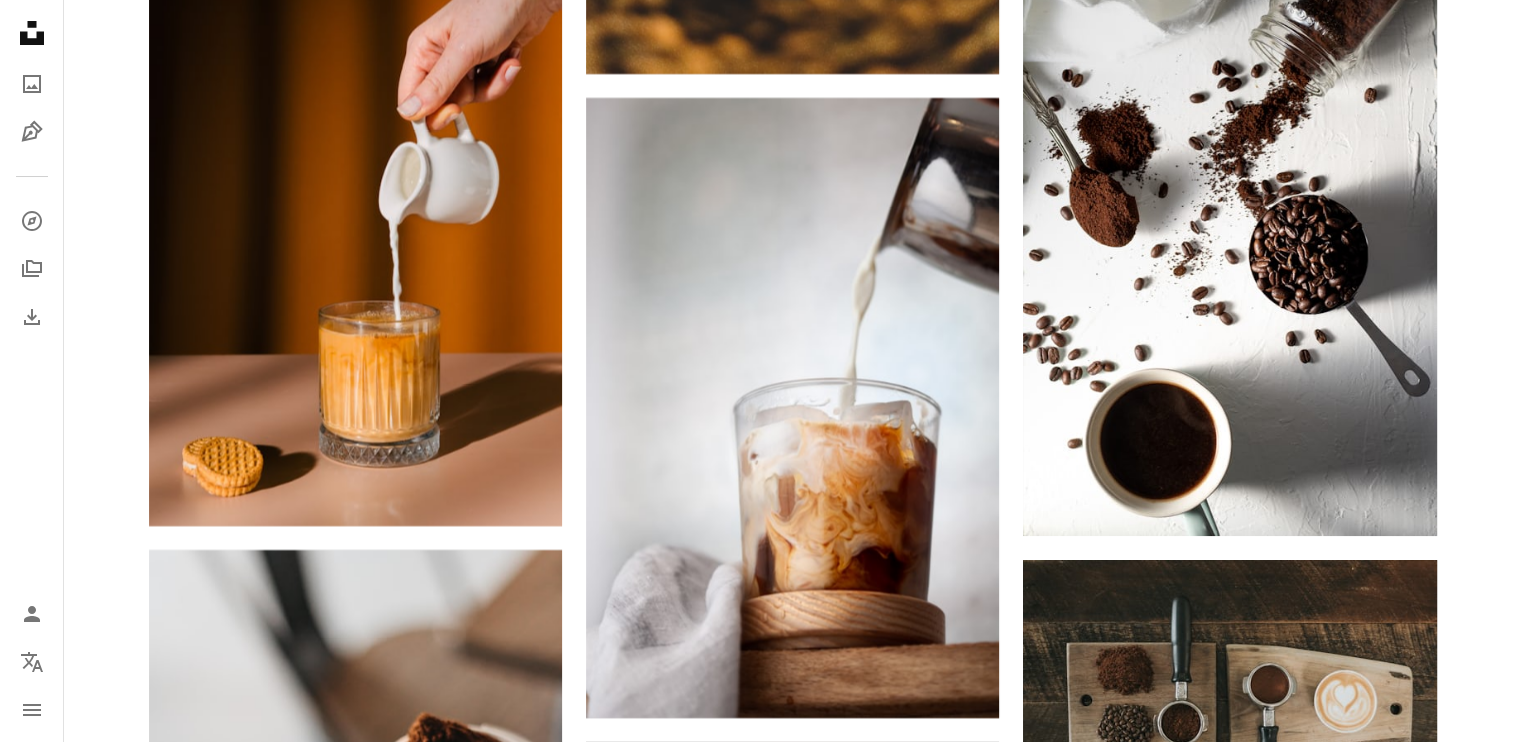 scroll, scrollTop: 7682, scrollLeft: 0, axis: vertical 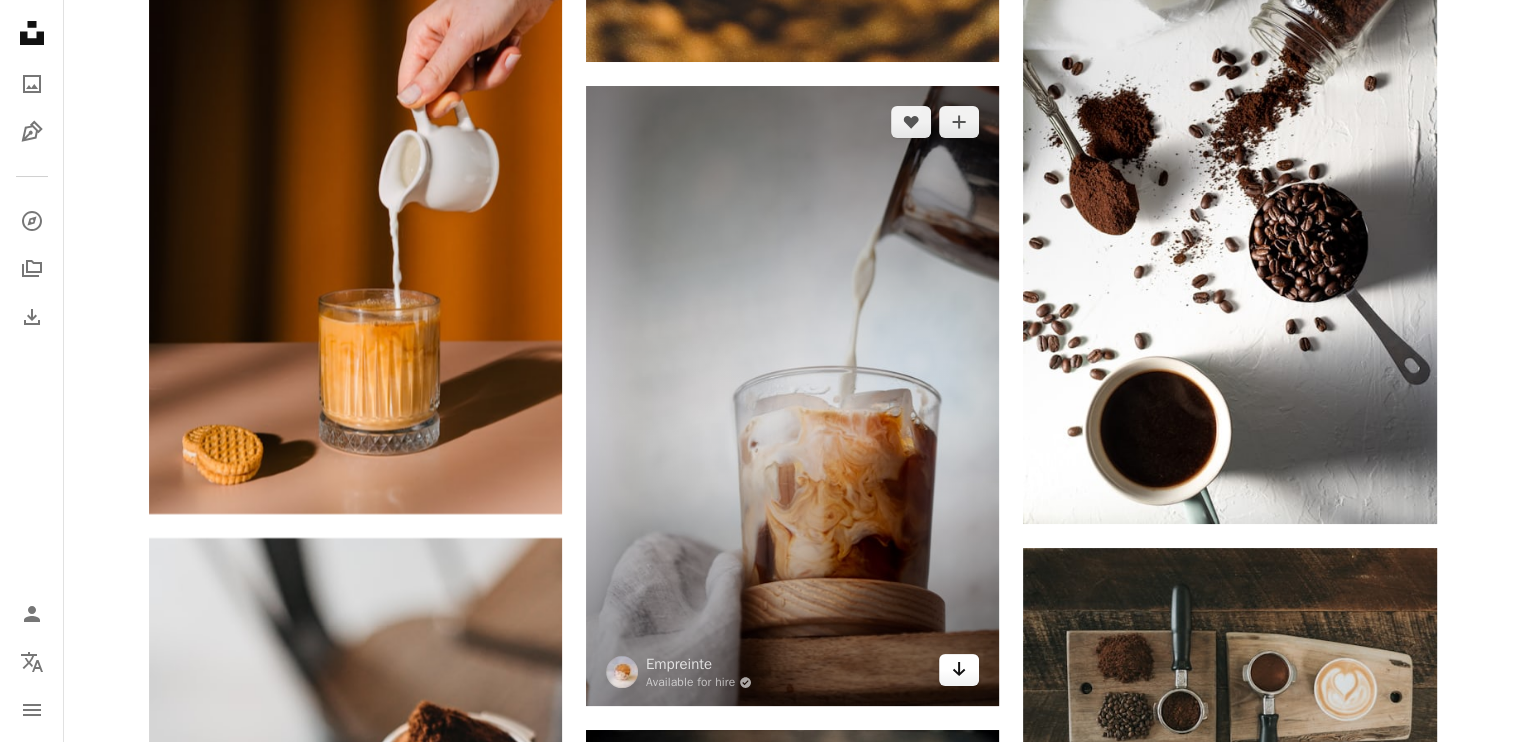 click 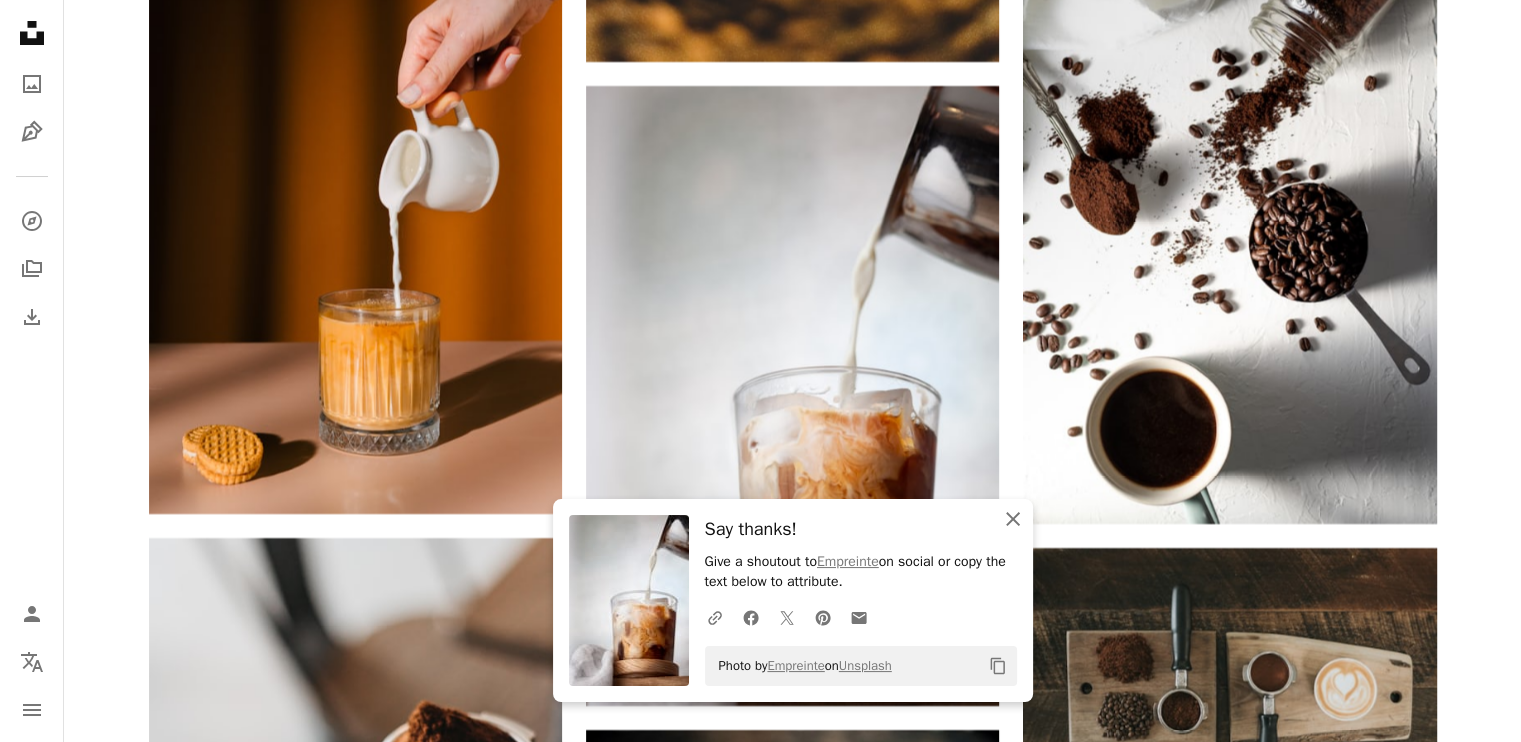 click on "An X shape" 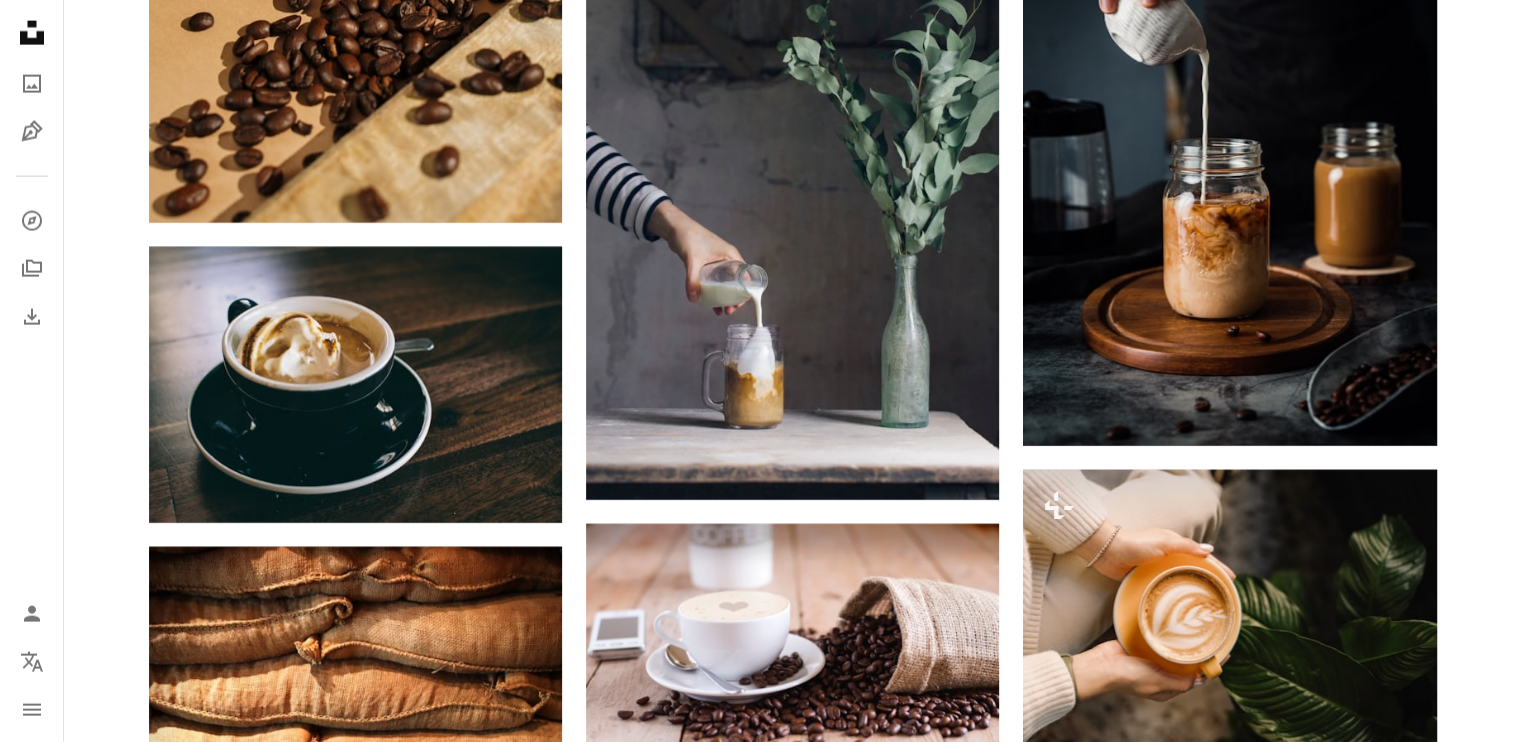 scroll, scrollTop: 19964, scrollLeft: 0, axis: vertical 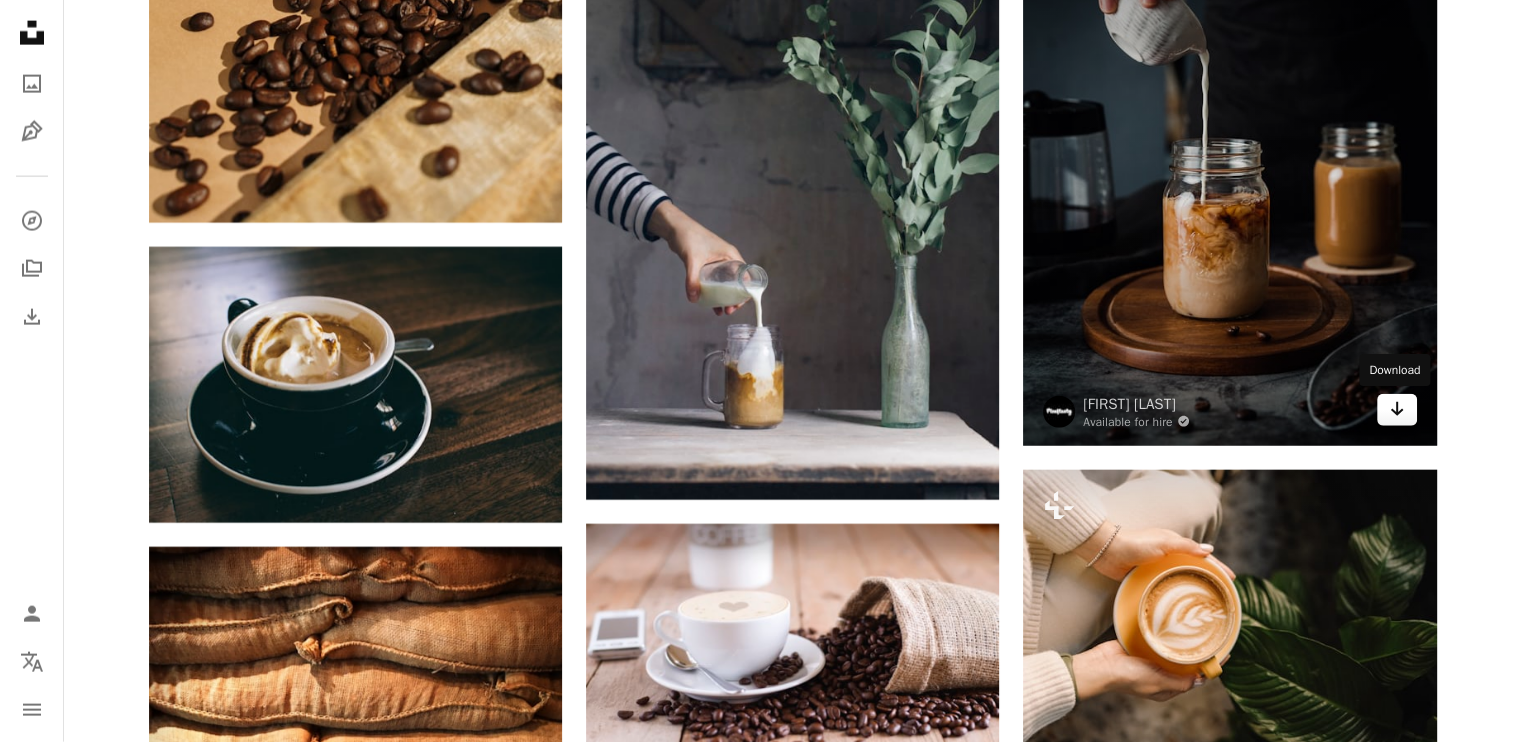 click on "Arrow pointing down" 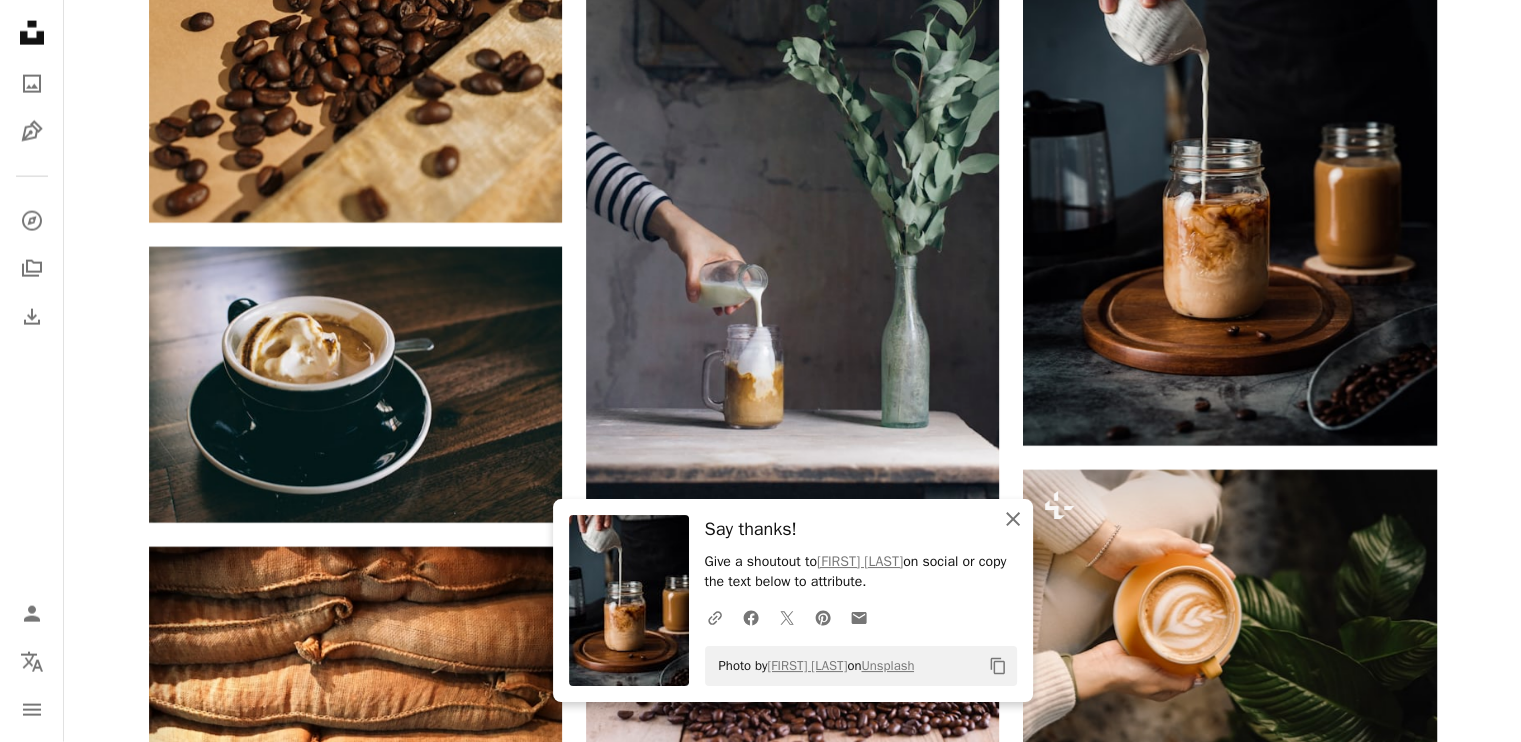 click on "An X shape Close" at bounding box center [1013, 519] 